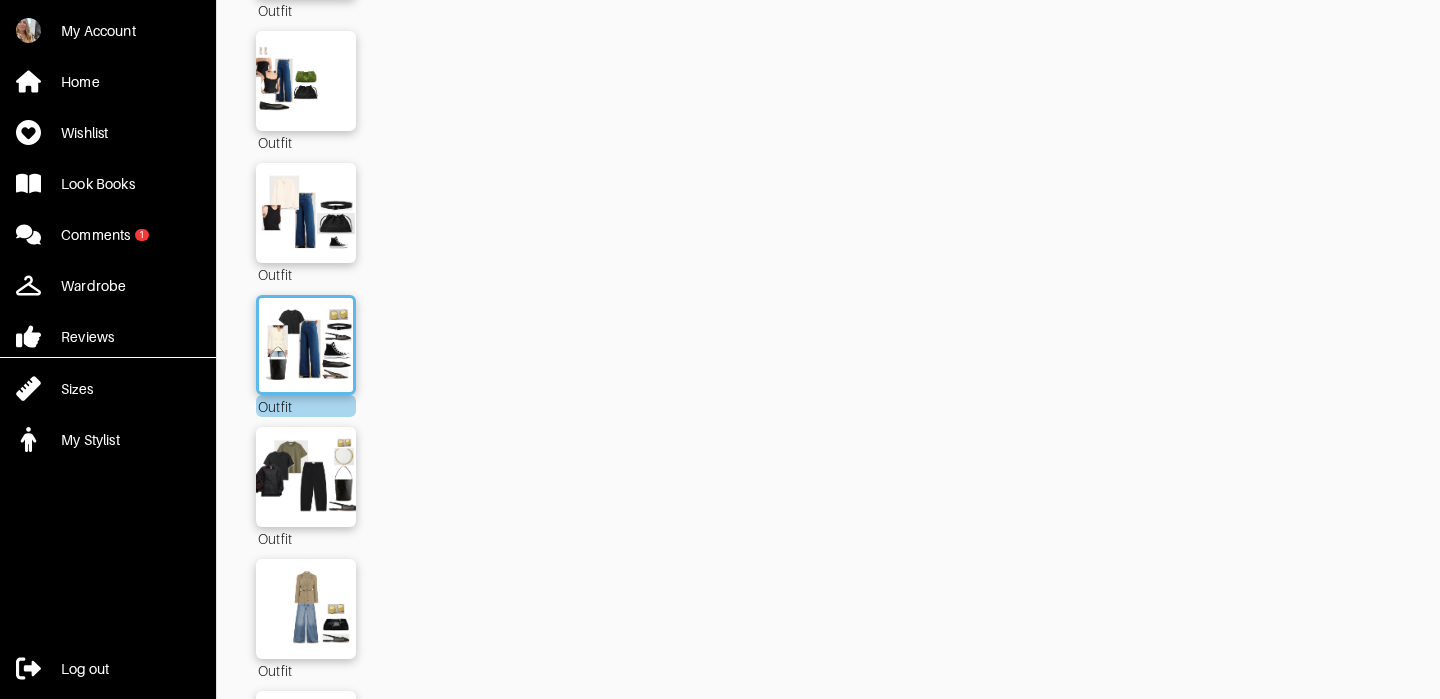 scroll, scrollTop: 2710, scrollLeft: 0, axis: vertical 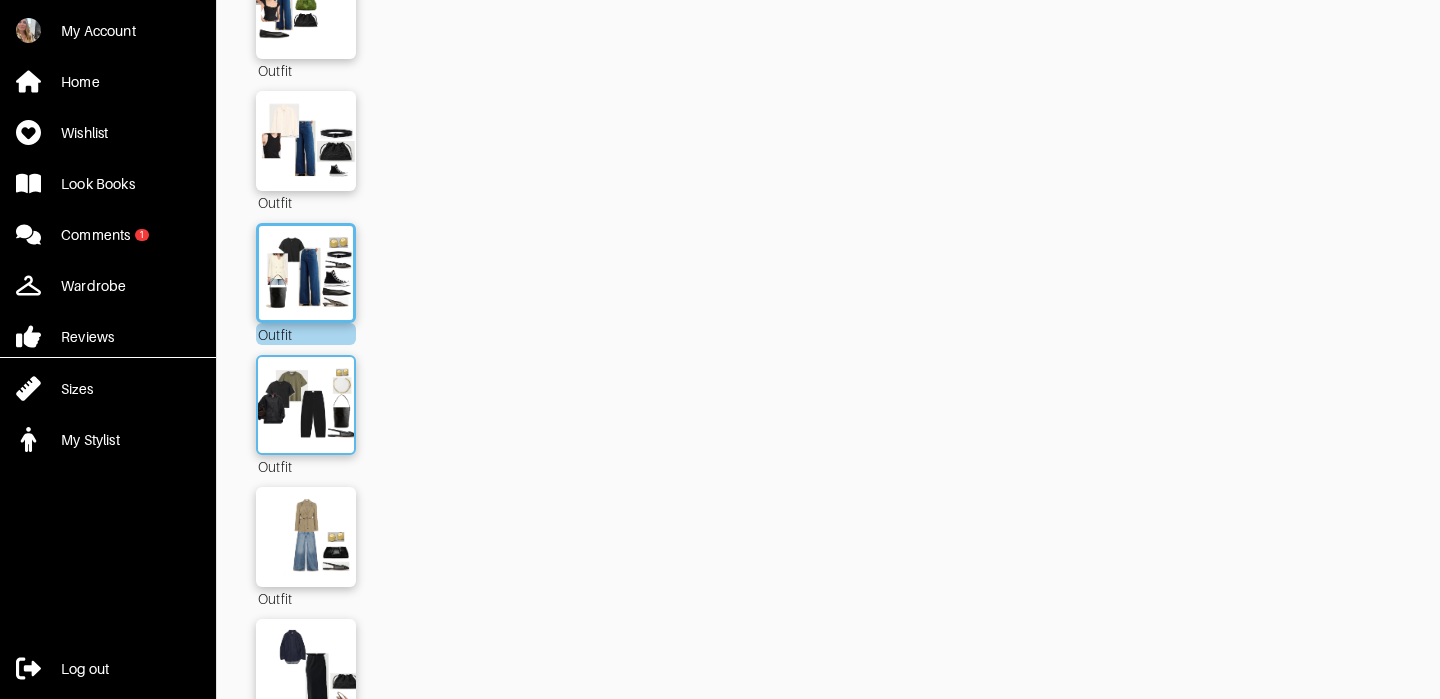click at bounding box center [306, 405] 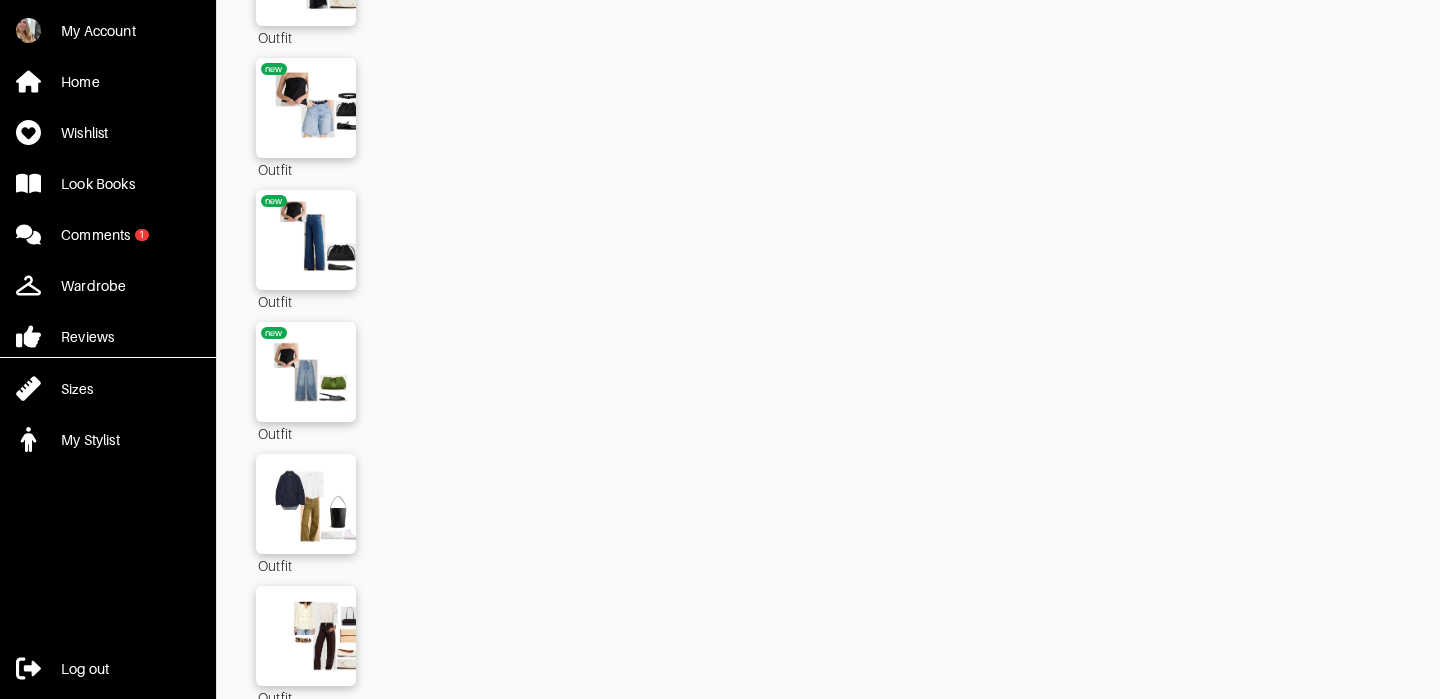 scroll, scrollTop: 3810, scrollLeft: 0, axis: vertical 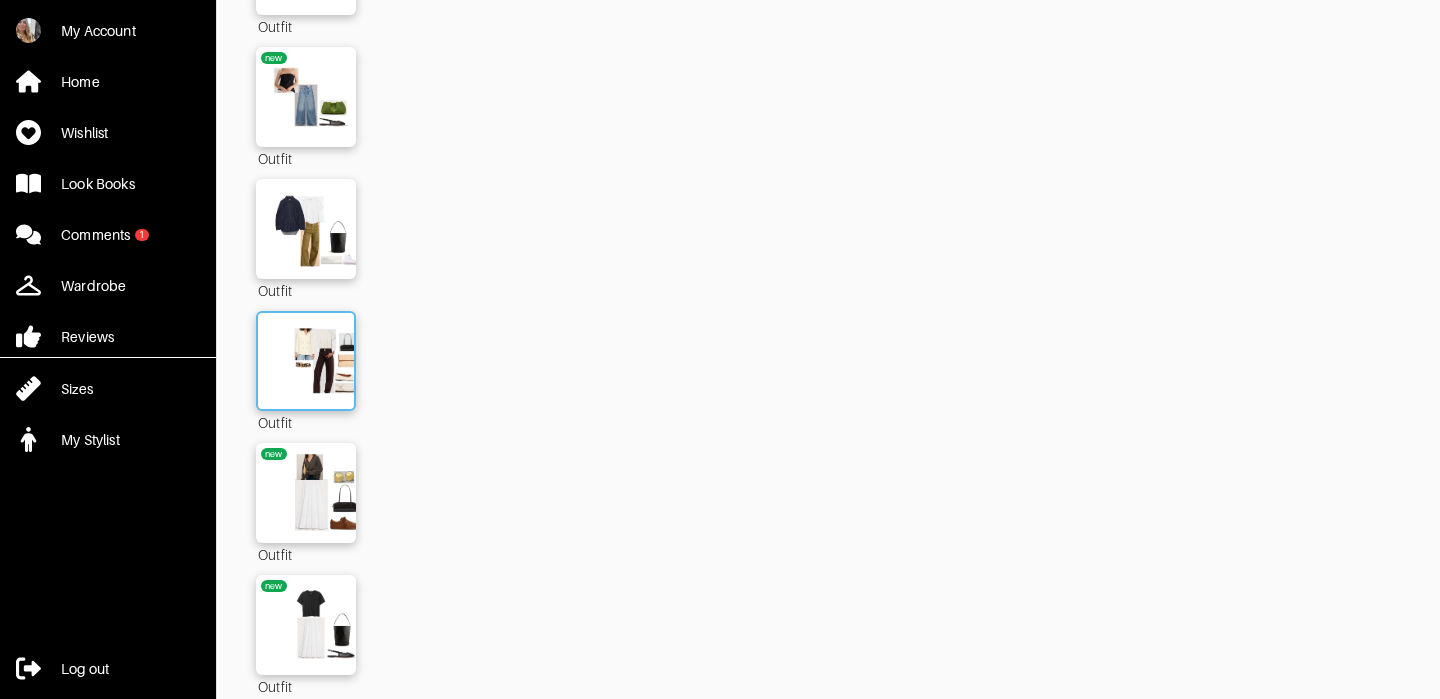 click at bounding box center (306, 361) 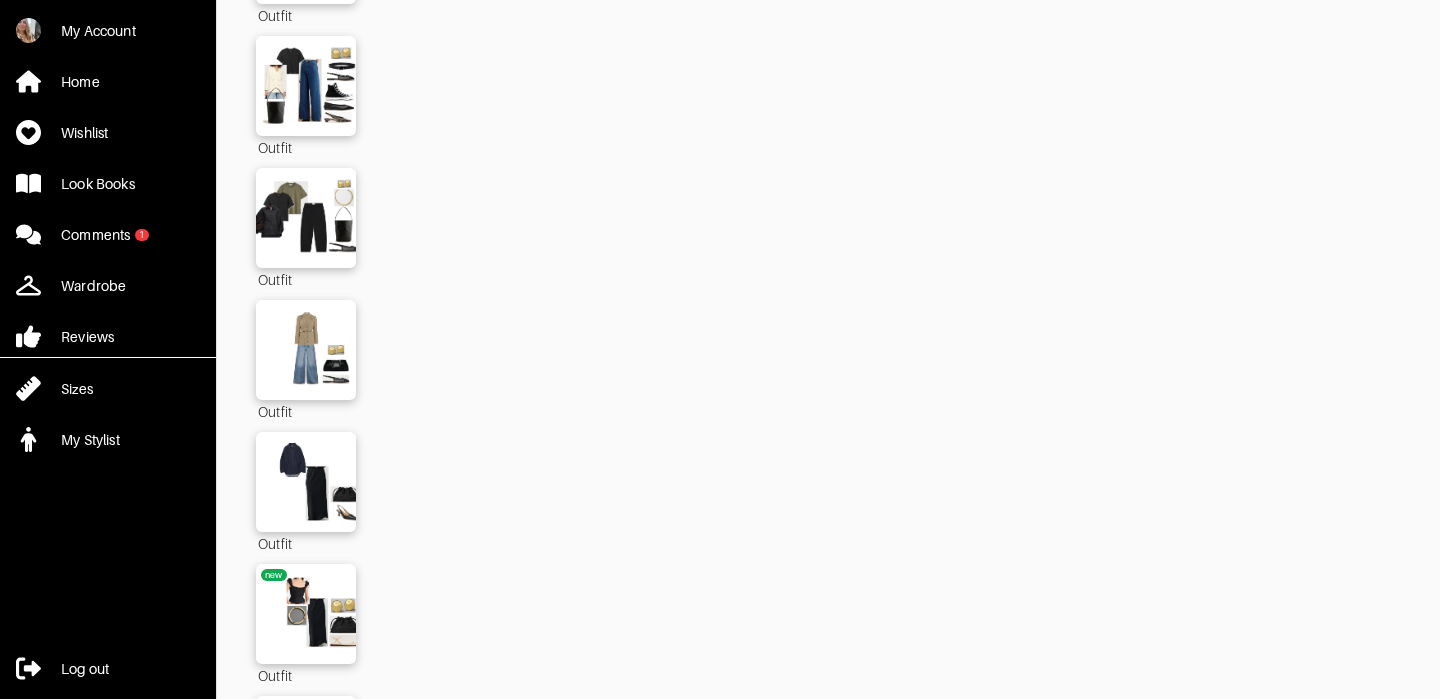 scroll, scrollTop: 2993, scrollLeft: 0, axis: vertical 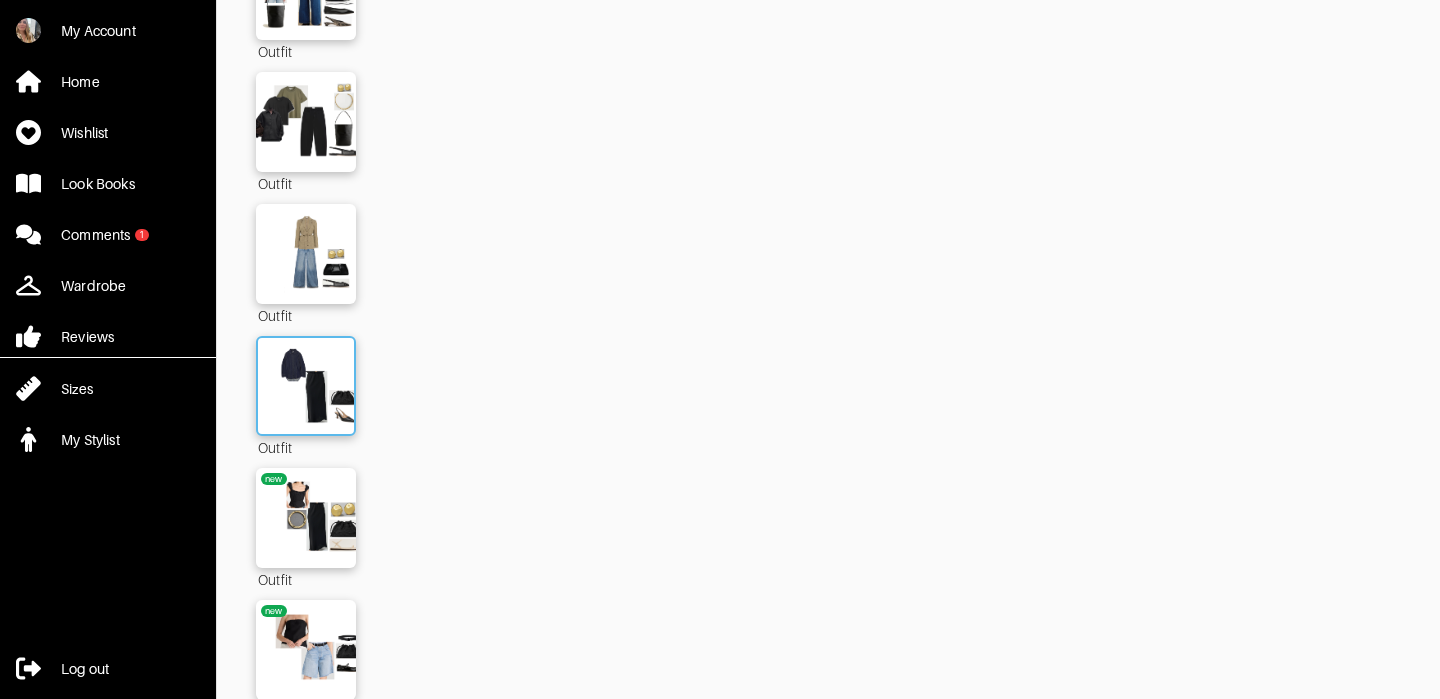 click at bounding box center (306, 386) 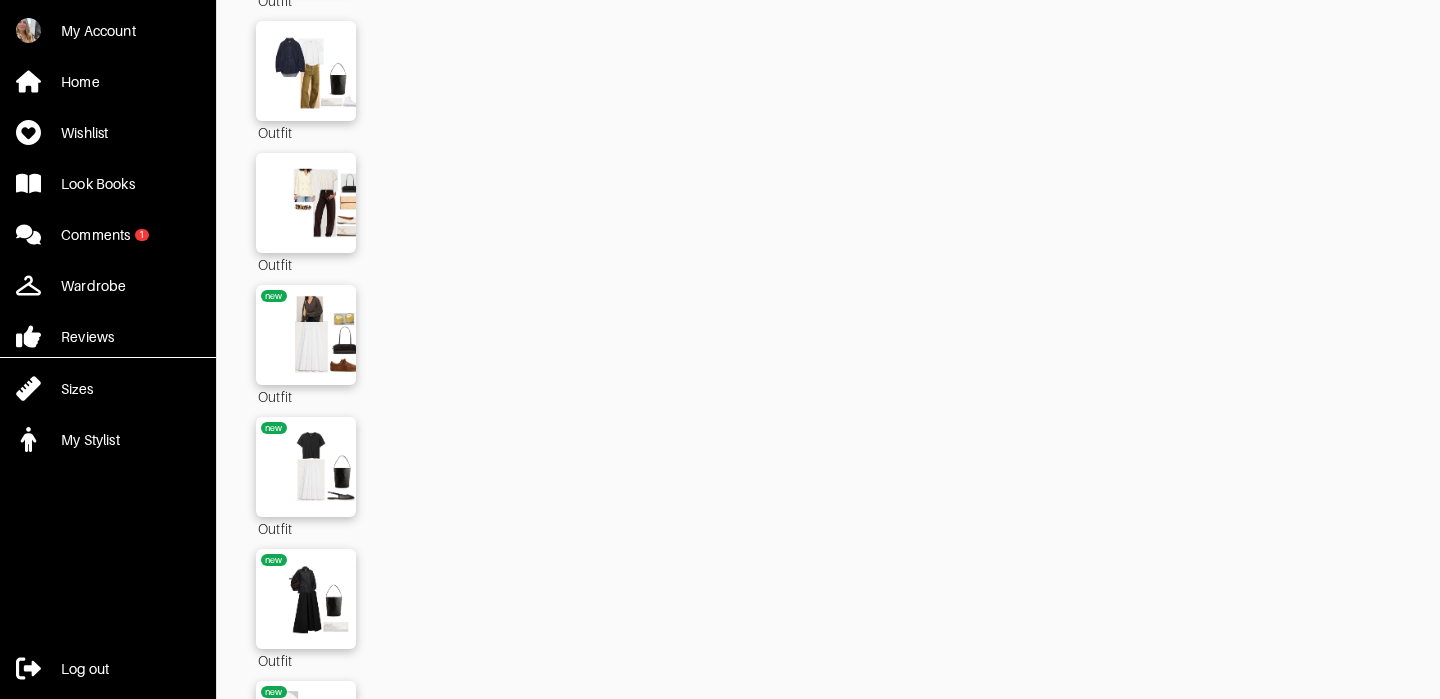 scroll, scrollTop: 3790, scrollLeft: 0, axis: vertical 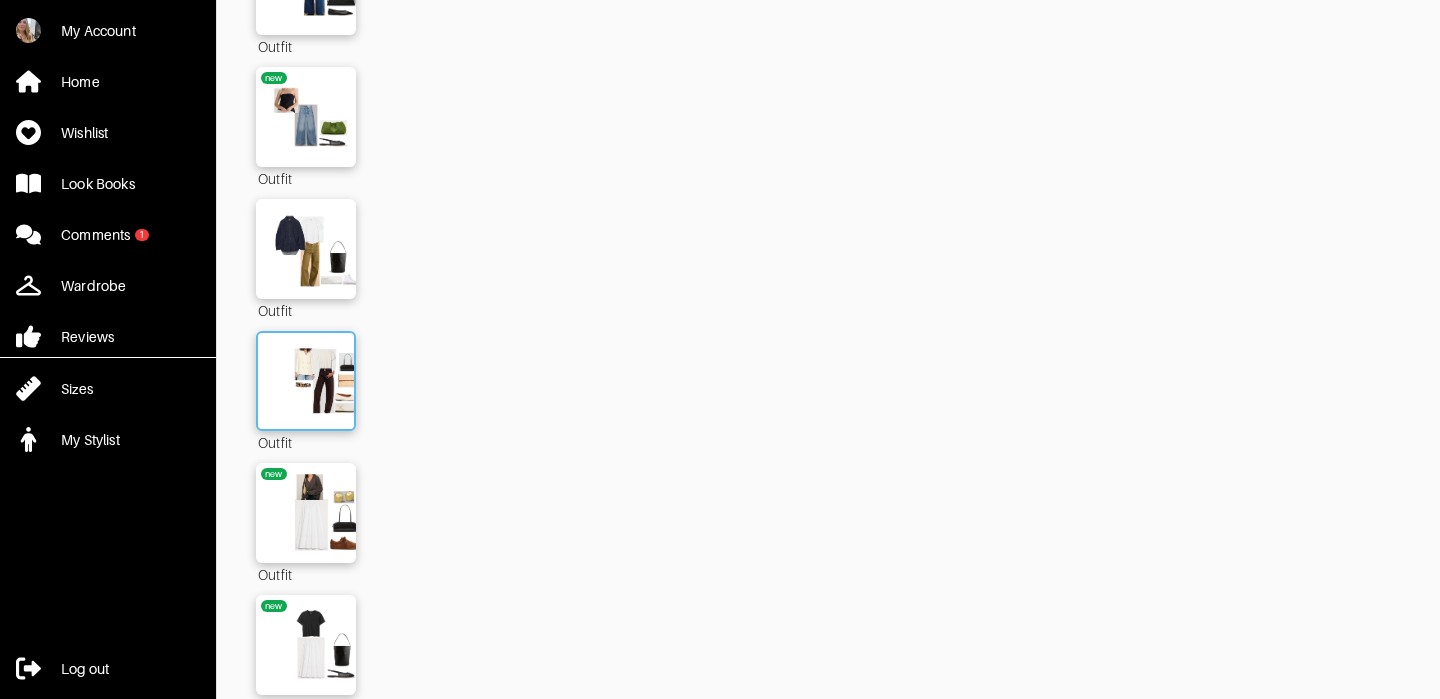 click at bounding box center [306, 381] 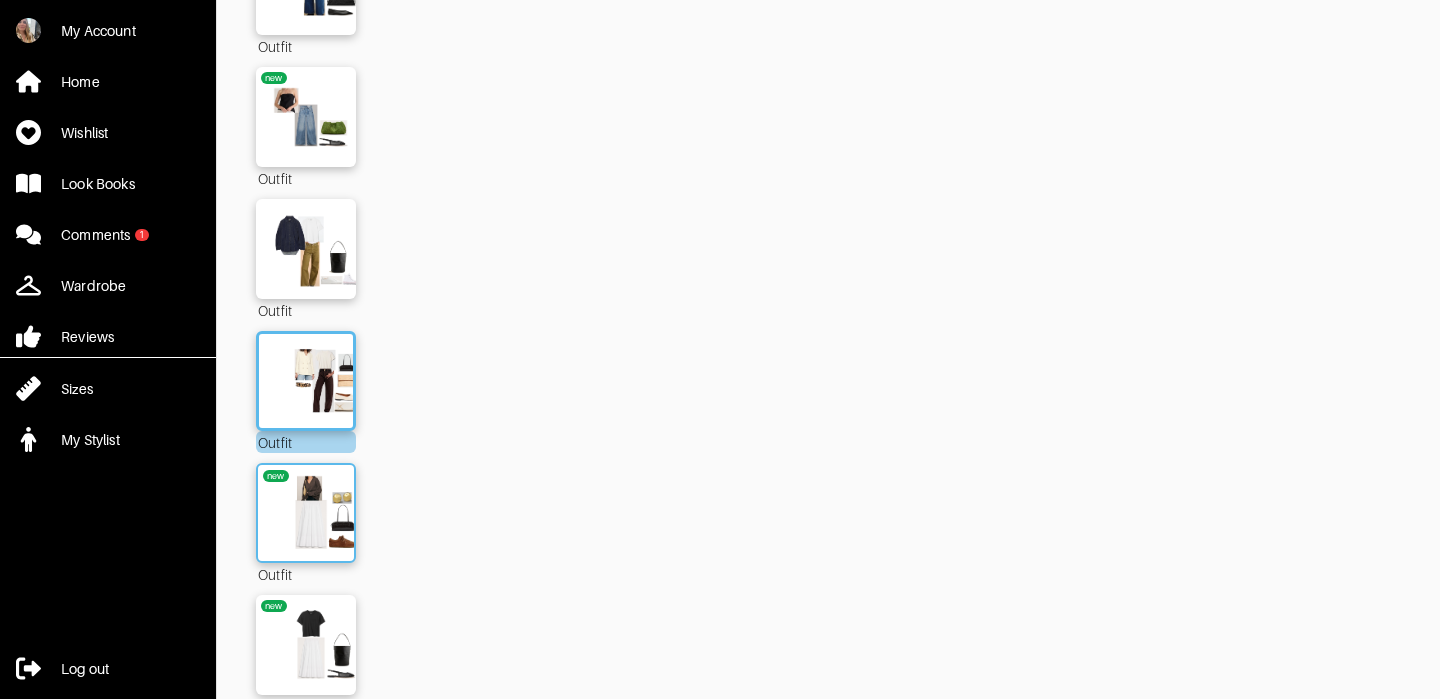 click at bounding box center [306, 513] 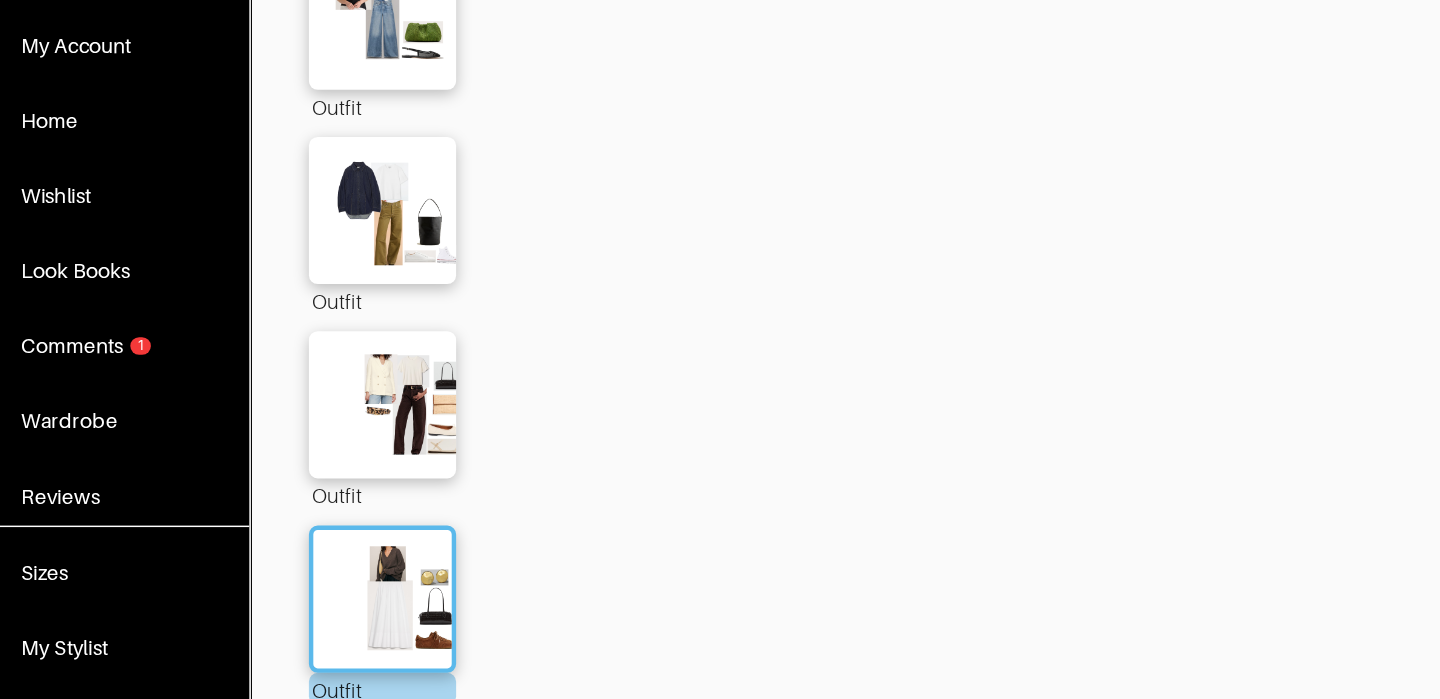 scroll, scrollTop: 3857, scrollLeft: 0, axis: vertical 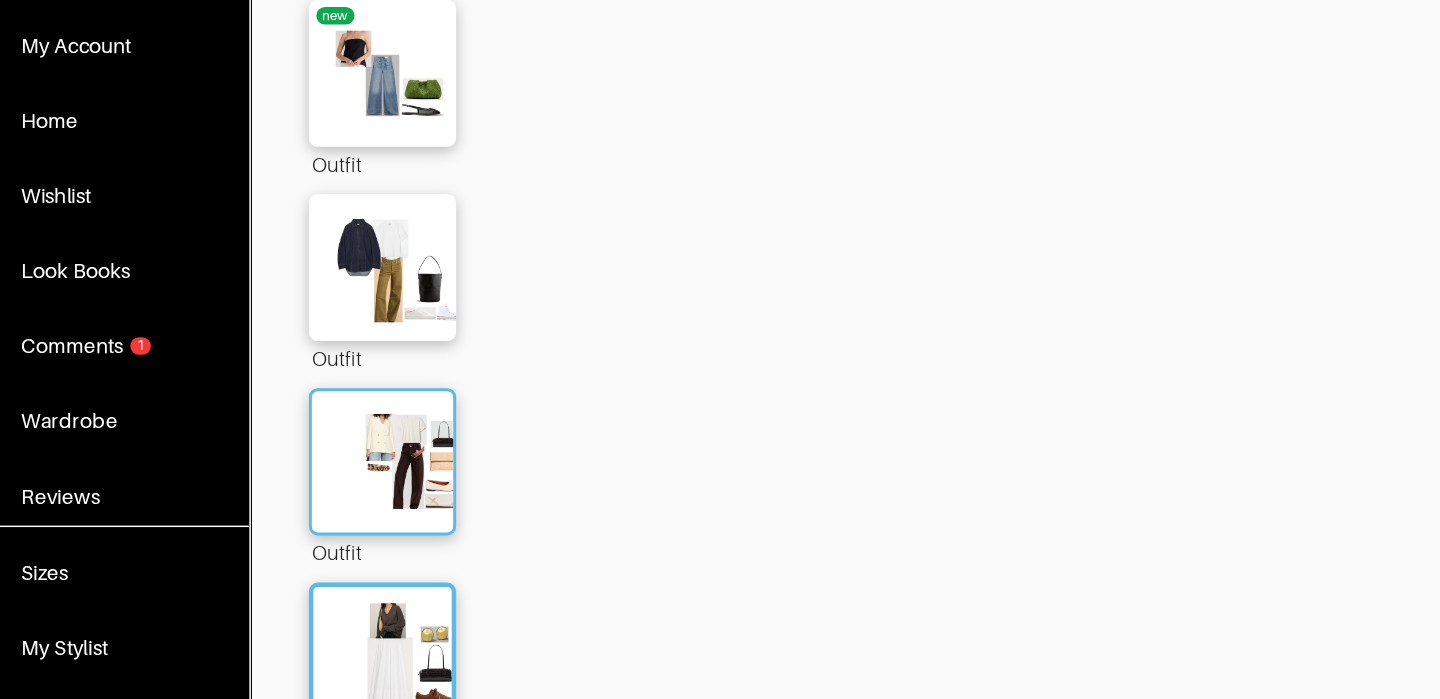 click at bounding box center (306, 314) 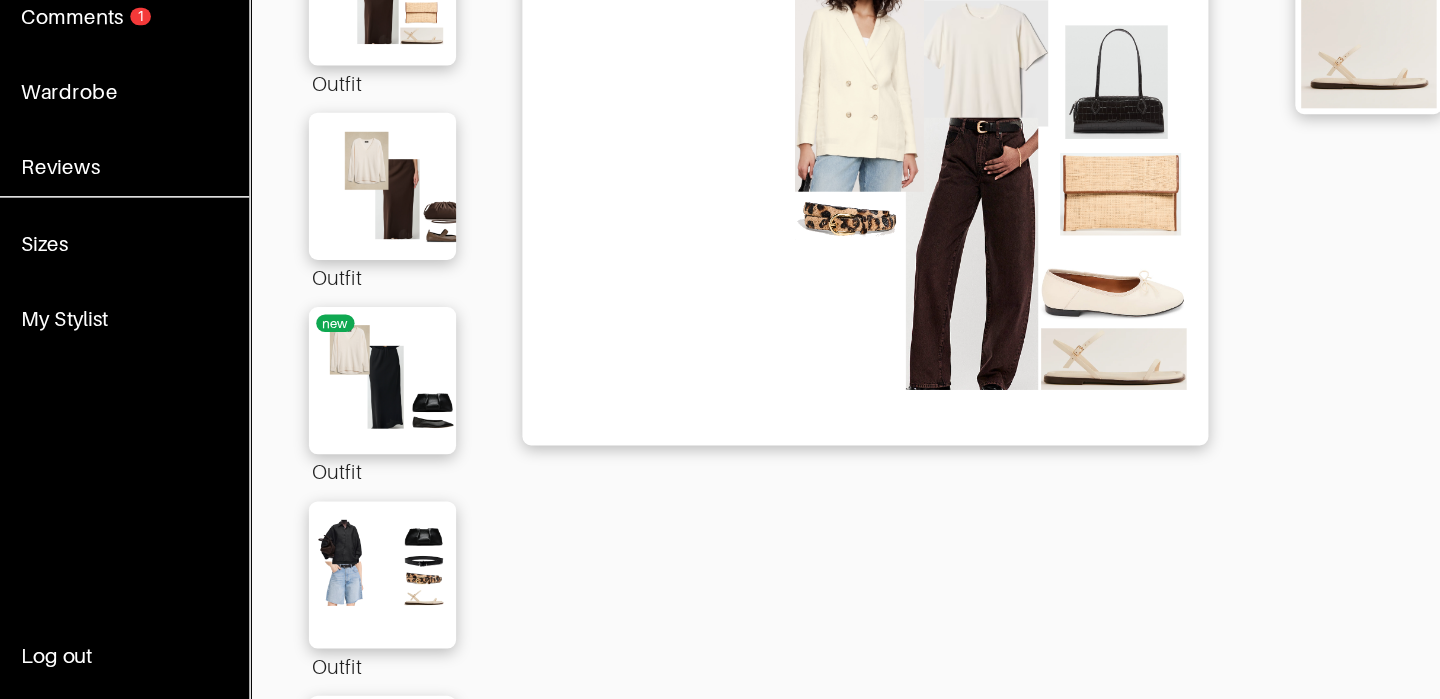scroll, scrollTop: 193, scrollLeft: 0, axis: vertical 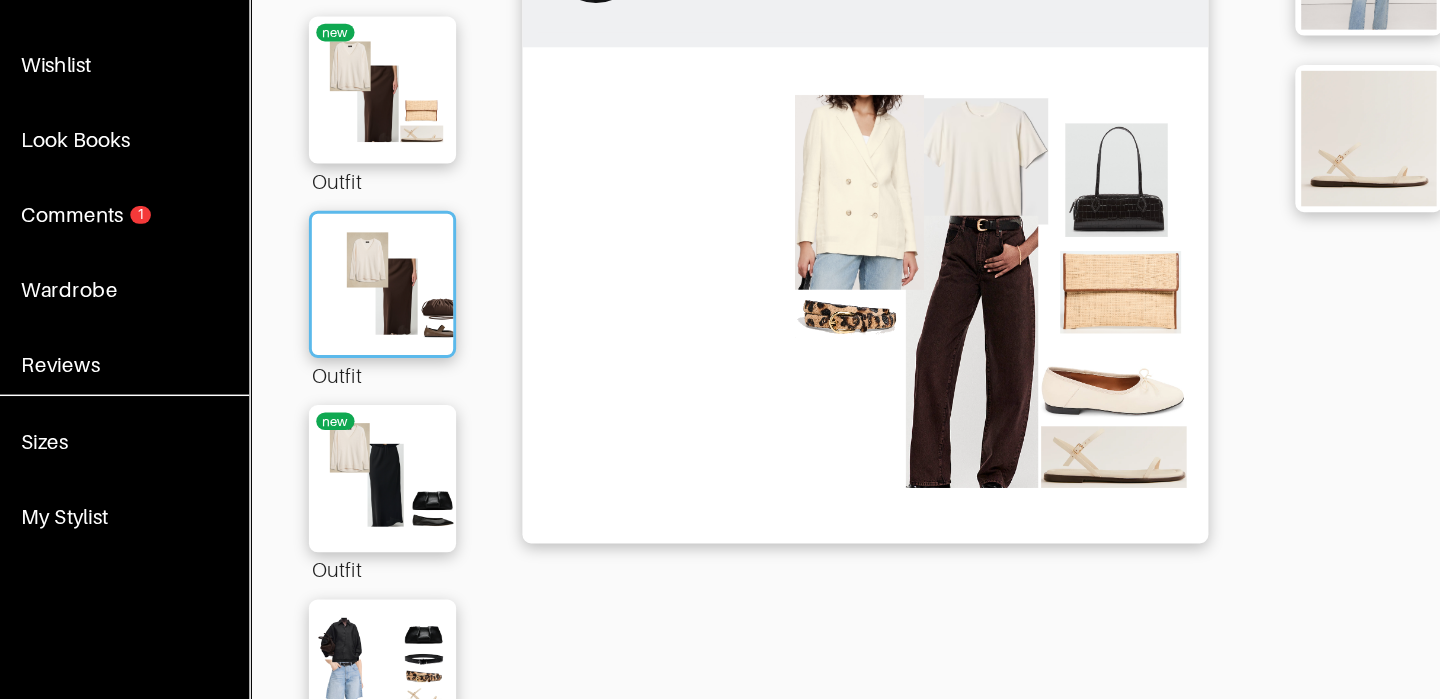 click at bounding box center (306, 282) 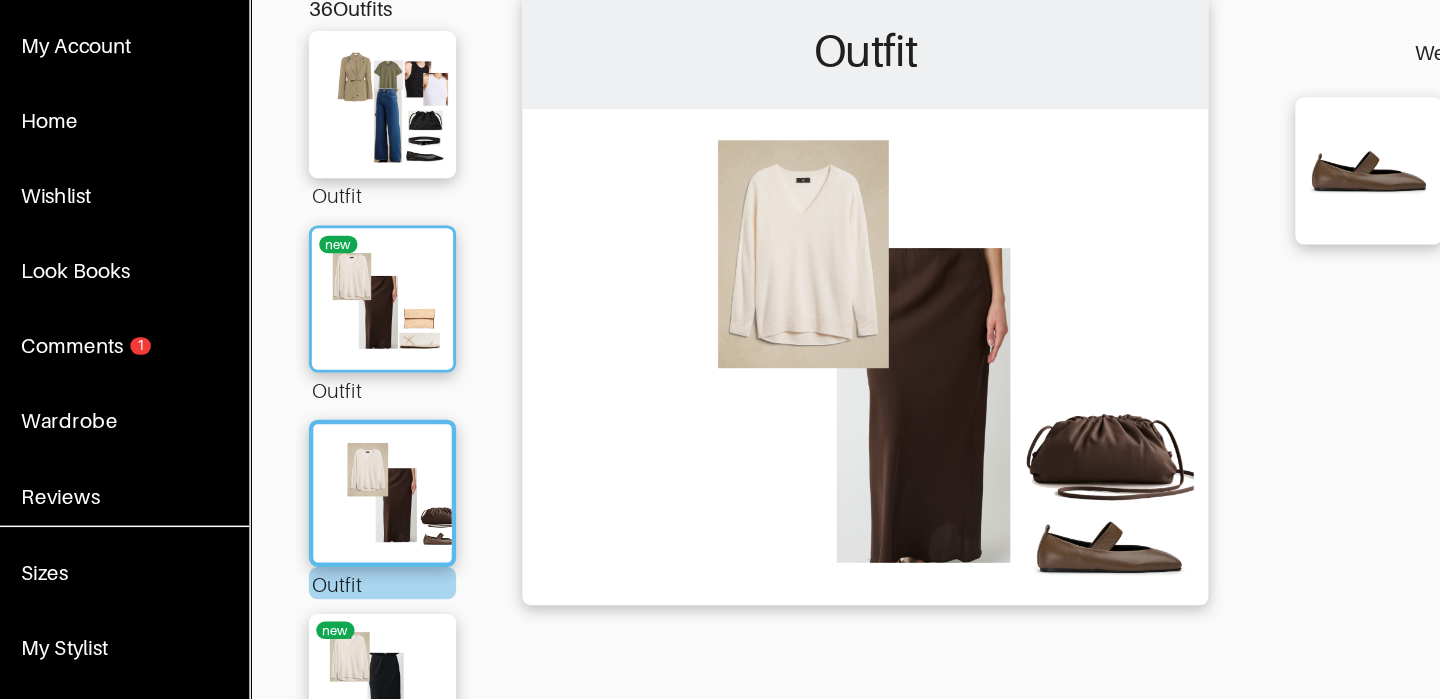 scroll, scrollTop: 130, scrollLeft: 0, axis: vertical 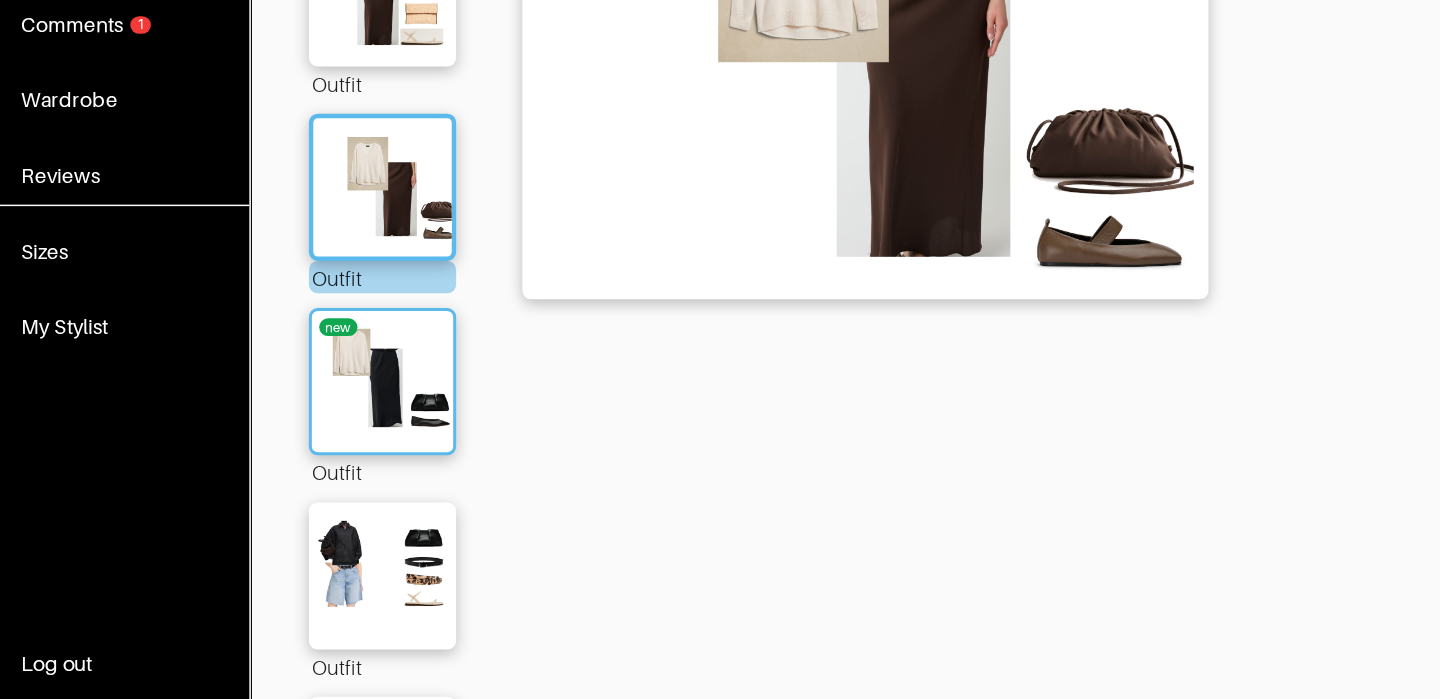 click at bounding box center (306, 477) 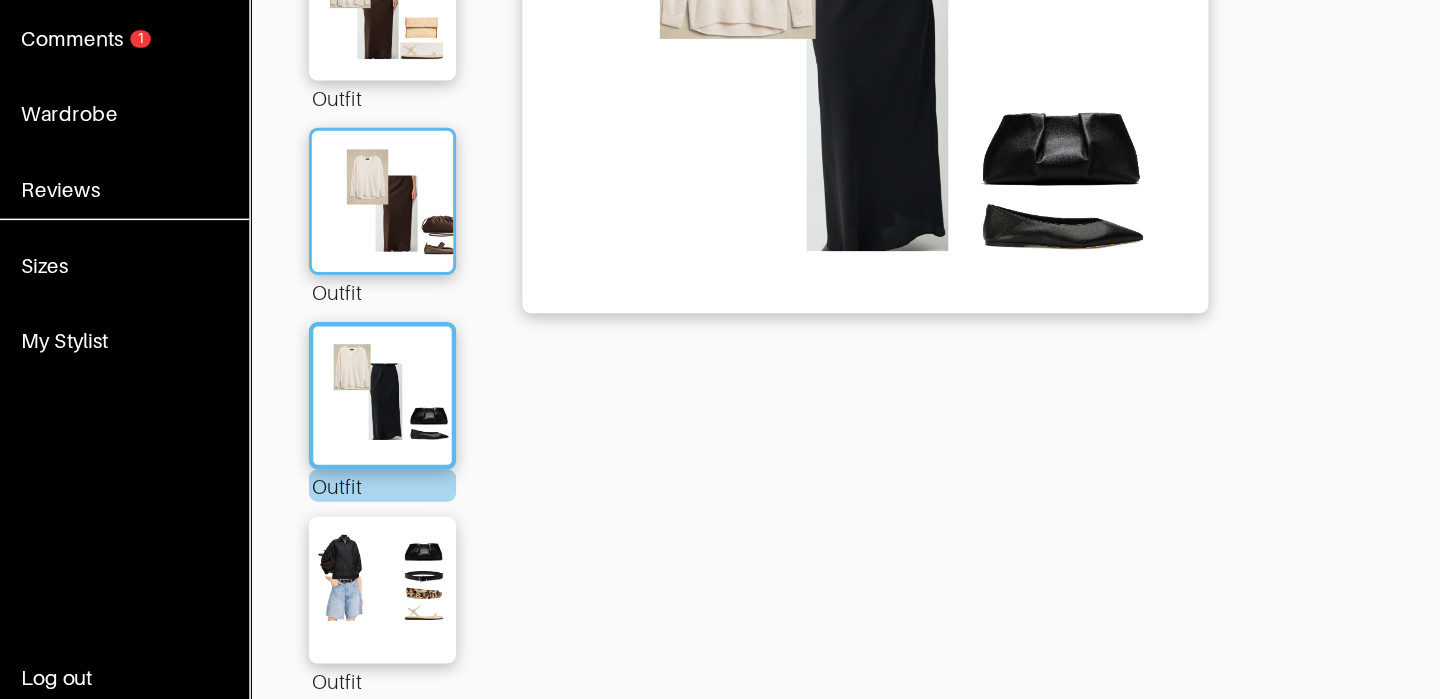 click at bounding box center [306, 345] 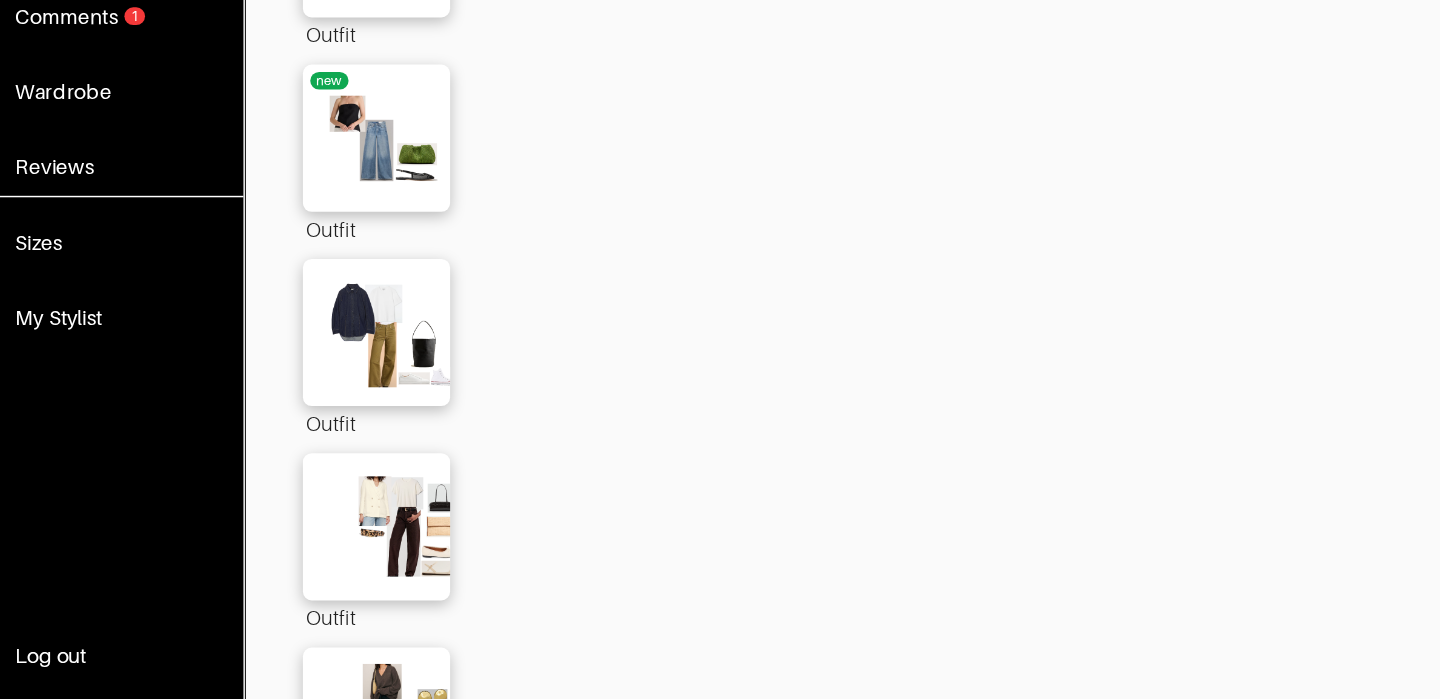 scroll, scrollTop: 3718, scrollLeft: 0, axis: vertical 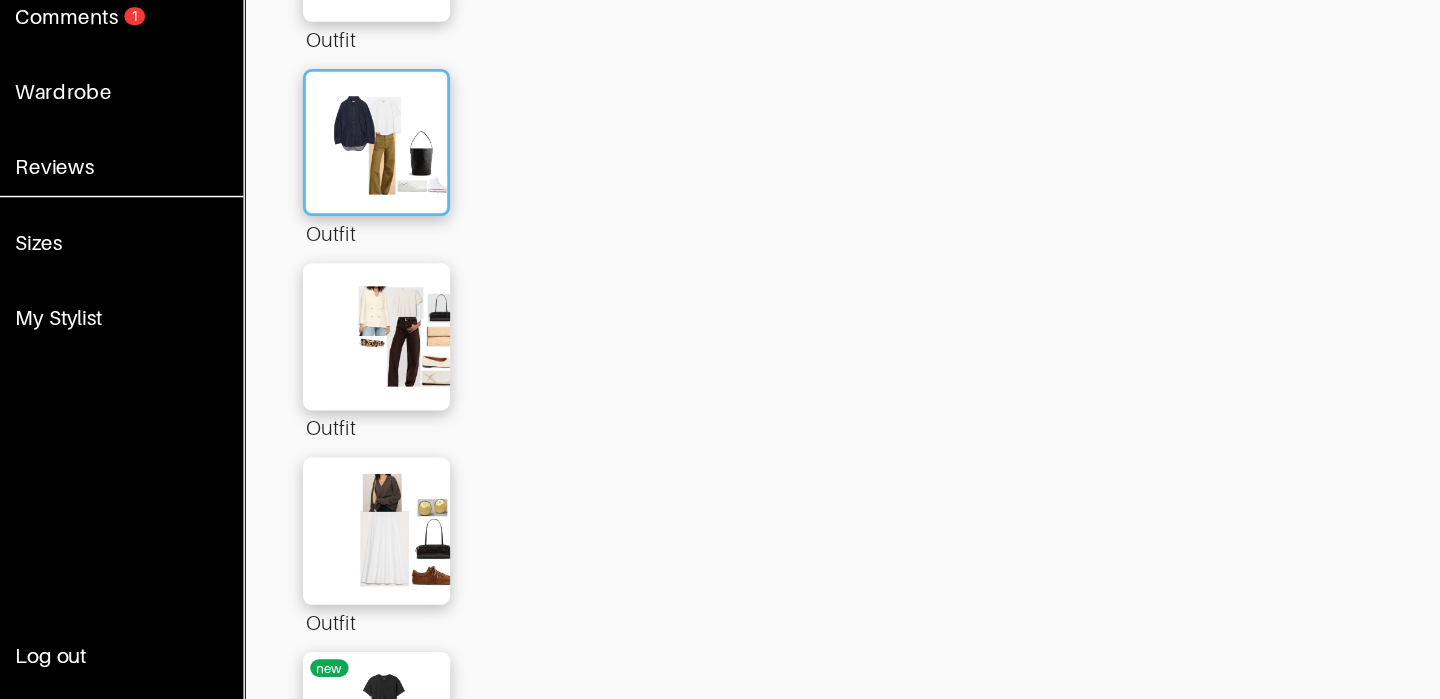 click at bounding box center (306, 321) 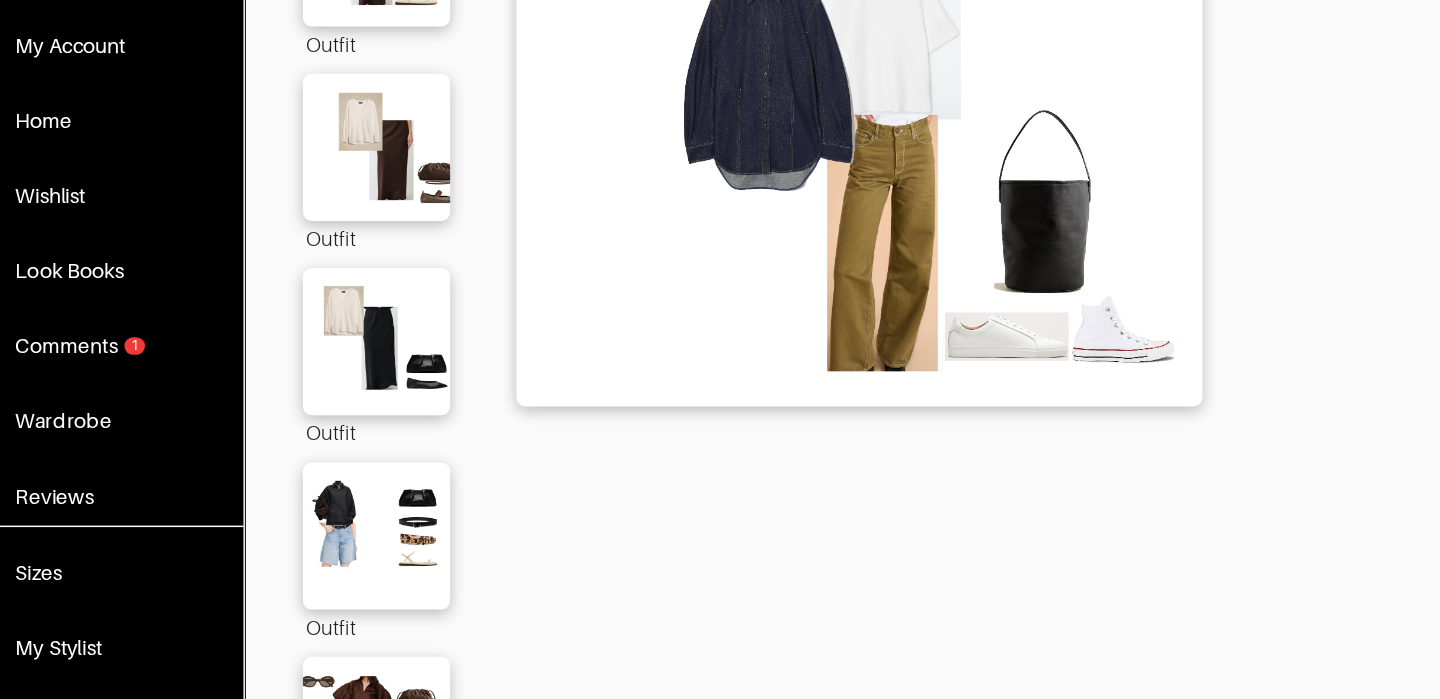 scroll, scrollTop: 267, scrollLeft: 0, axis: vertical 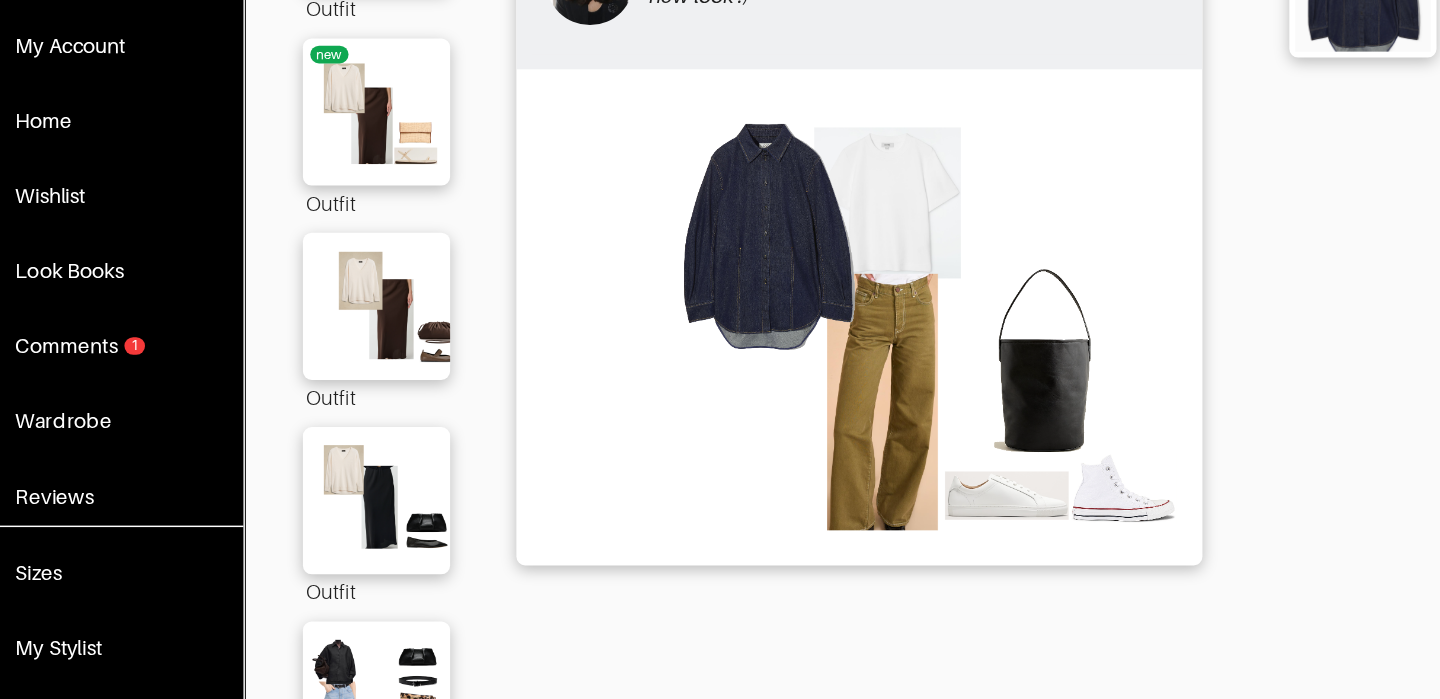 click at bounding box center (634, 214) 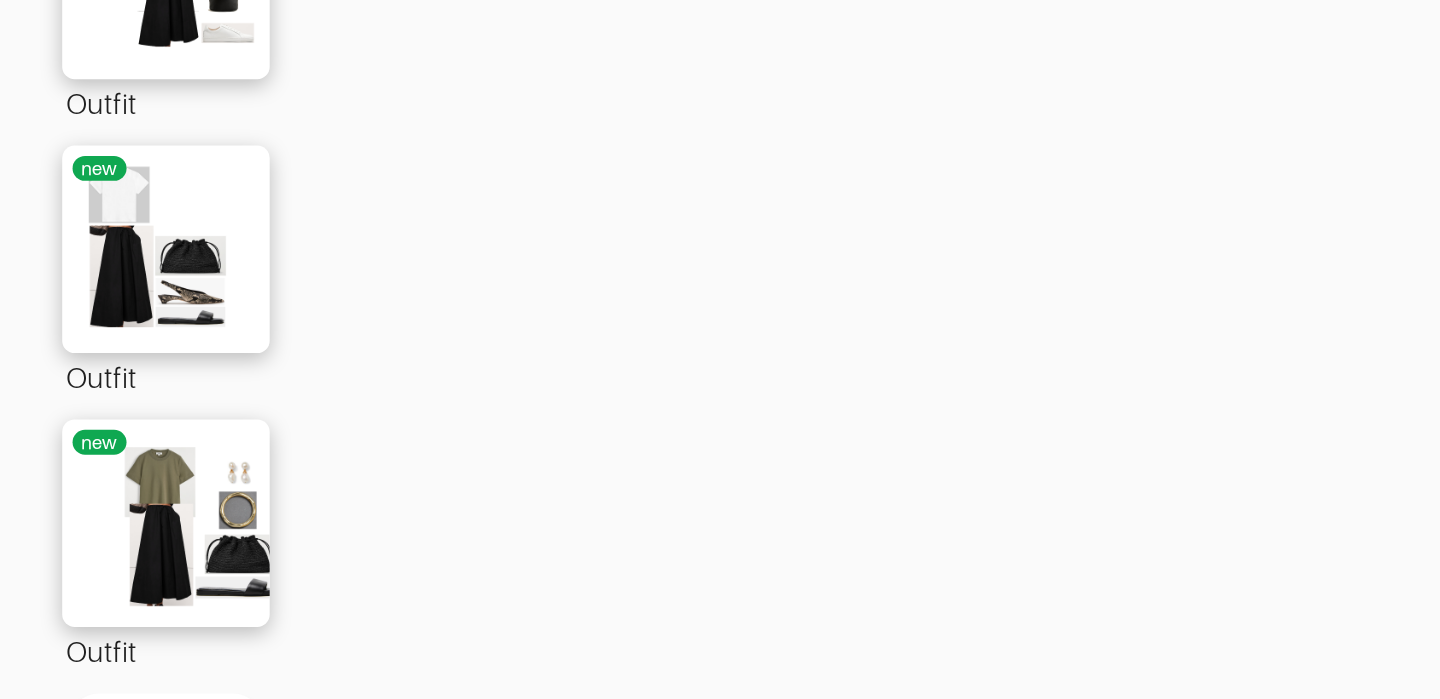 scroll, scrollTop: 4246, scrollLeft: 0, axis: vertical 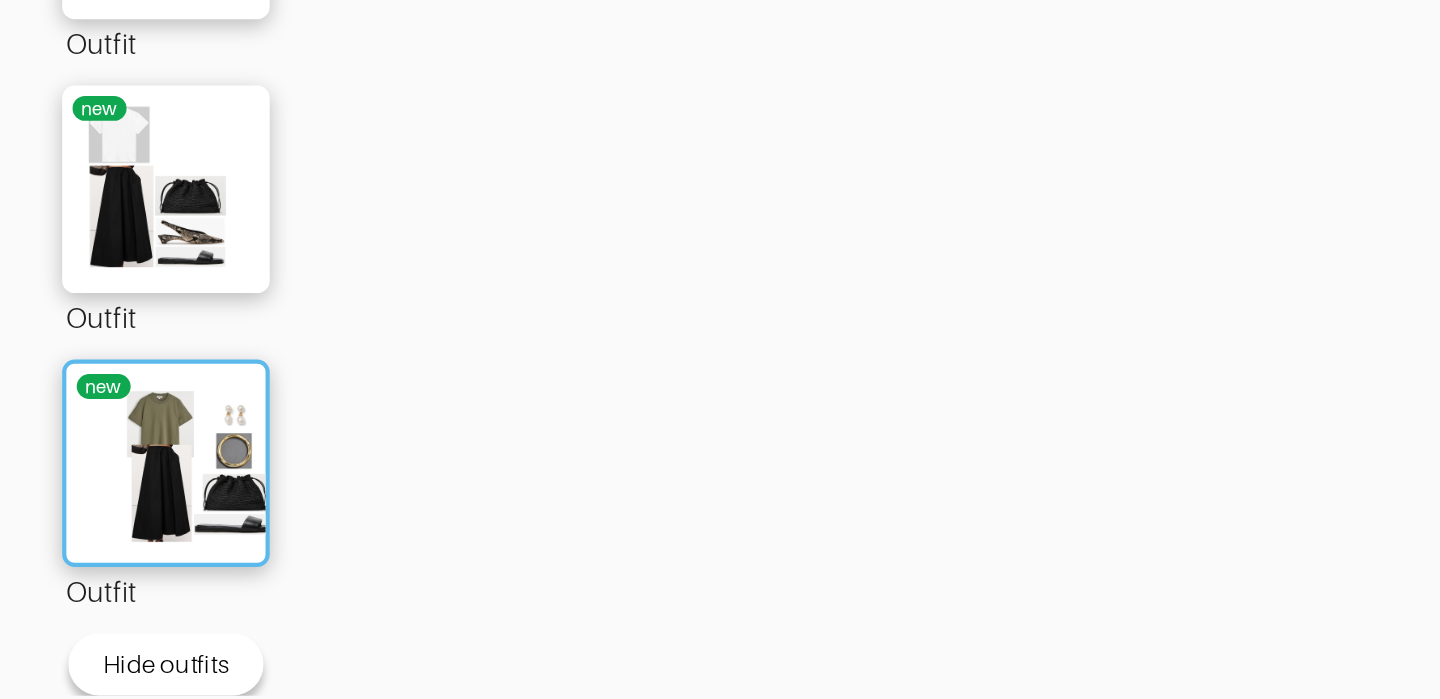 click at bounding box center [306, 585] 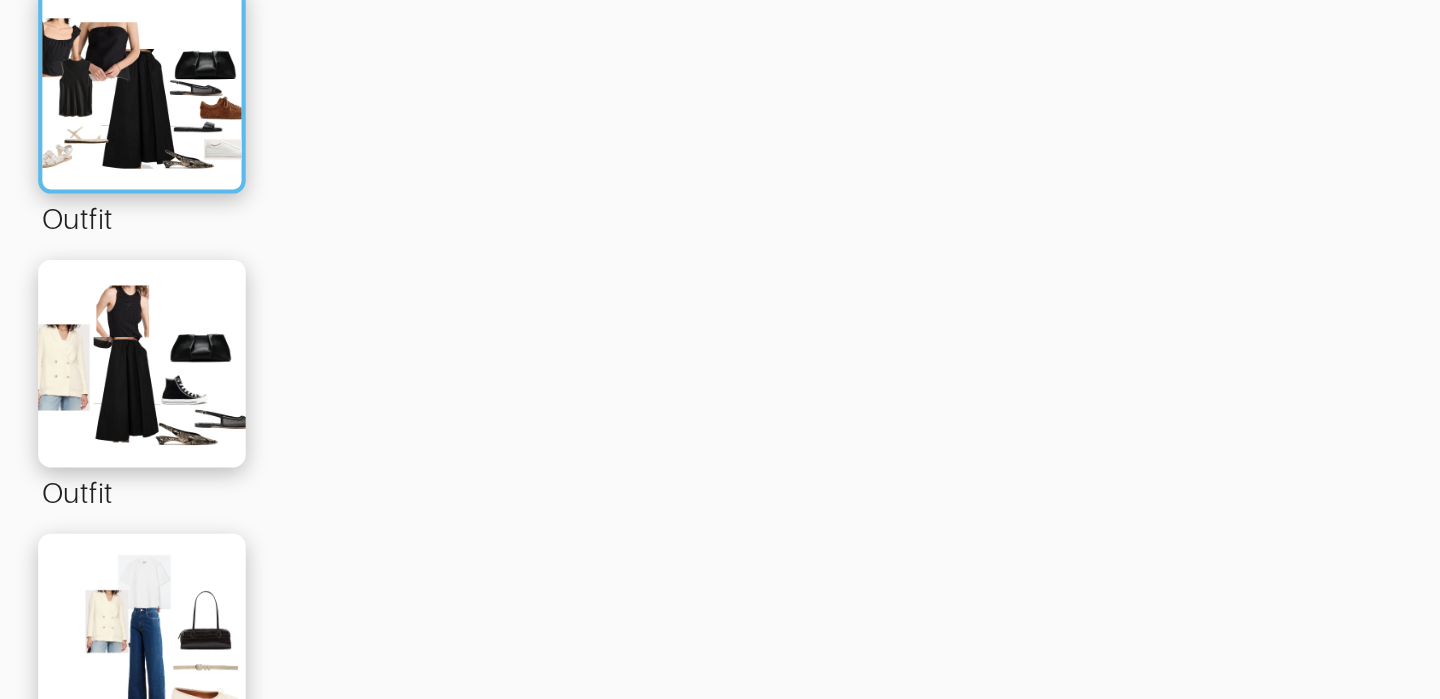 scroll, scrollTop: 1169, scrollLeft: 0, axis: vertical 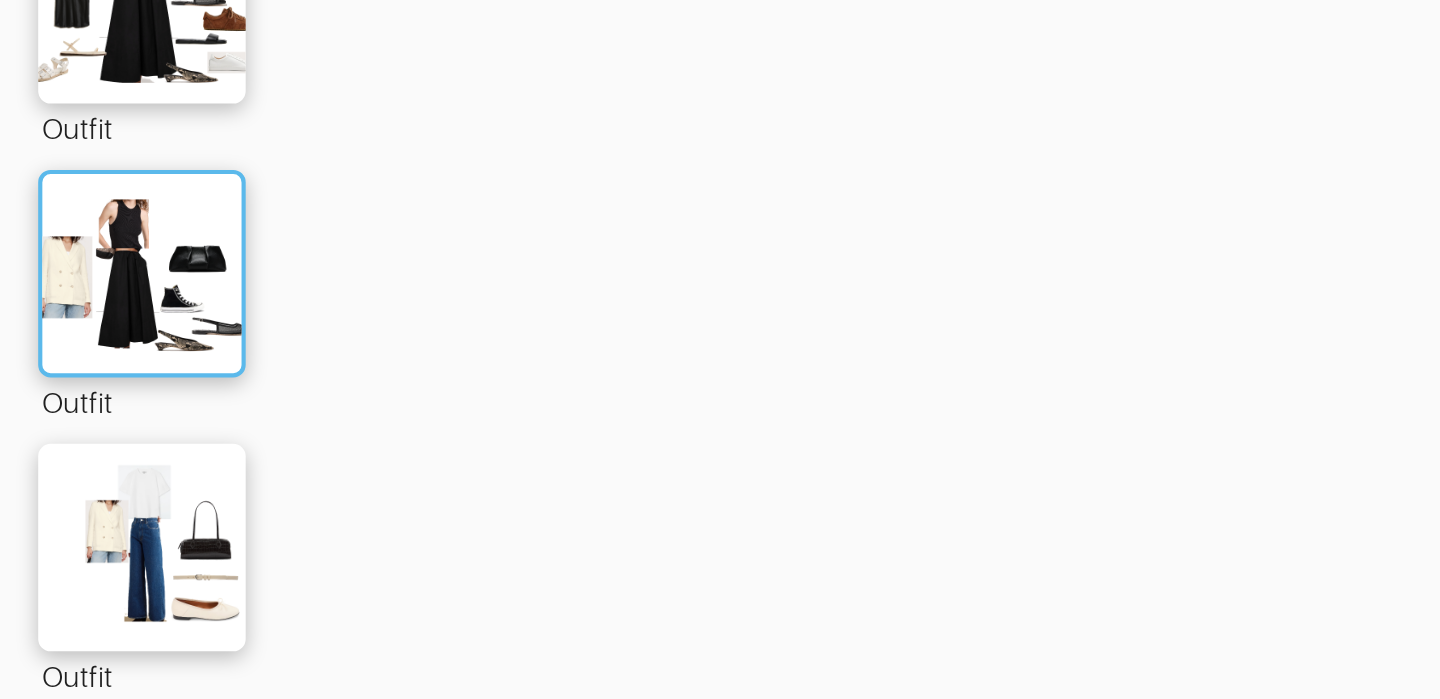 click at bounding box center (306, 494) 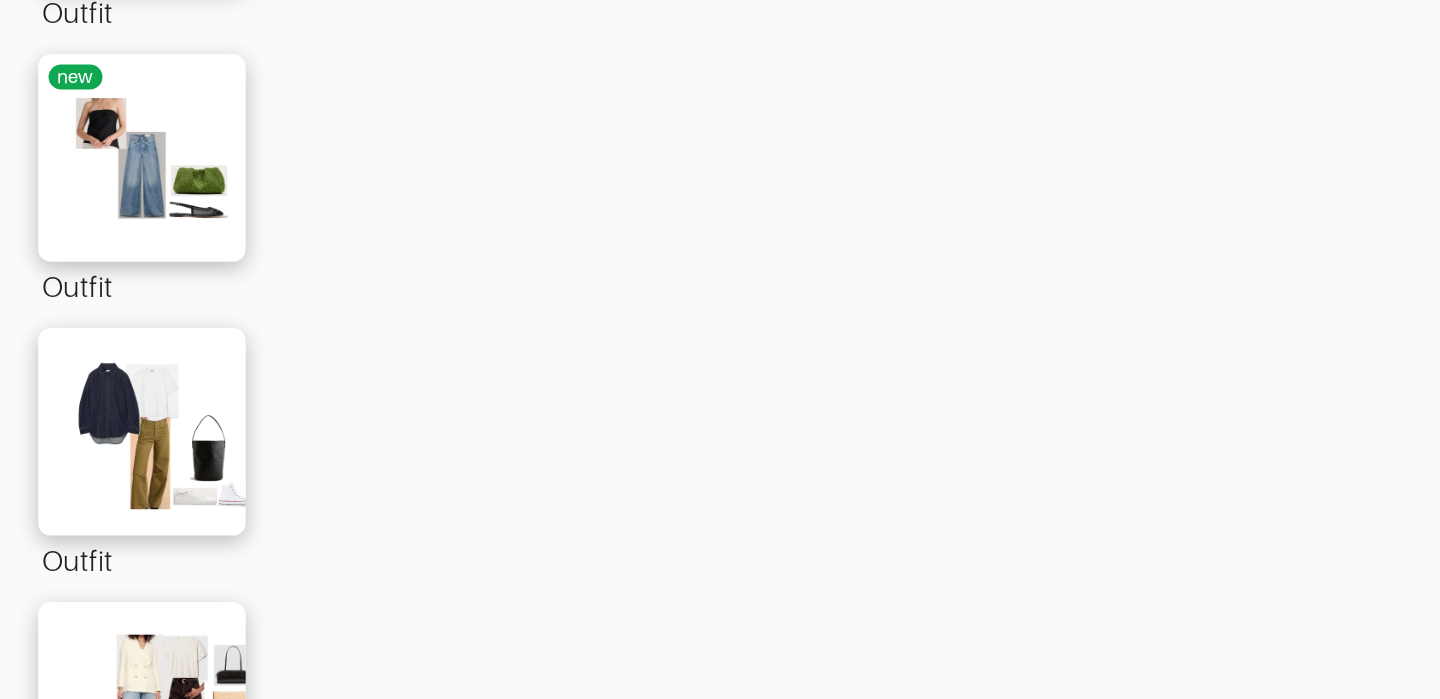 scroll, scrollTop: 3532, scrollLeft: 0, axis: vertical 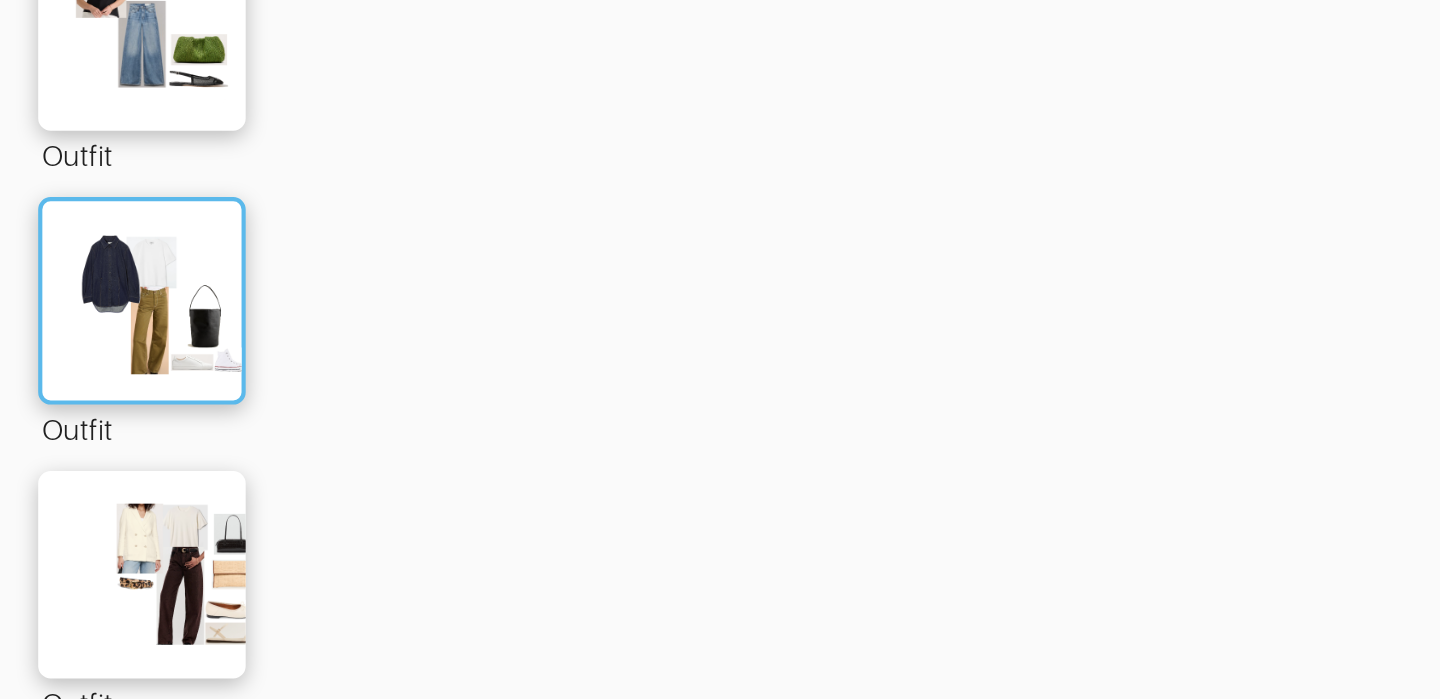 click at bounding box center [306, 507] 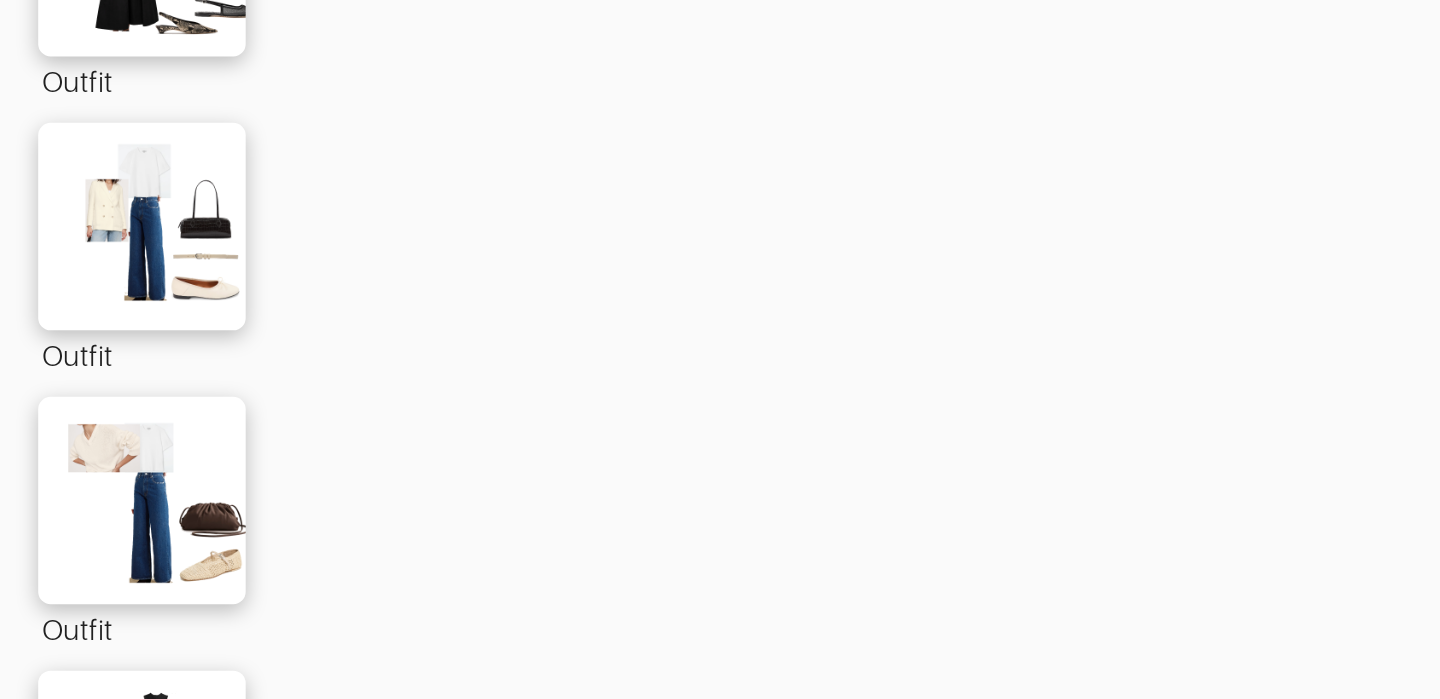 scroll, scrollTop: 1323, scrollLeft: 0, axis: vertical 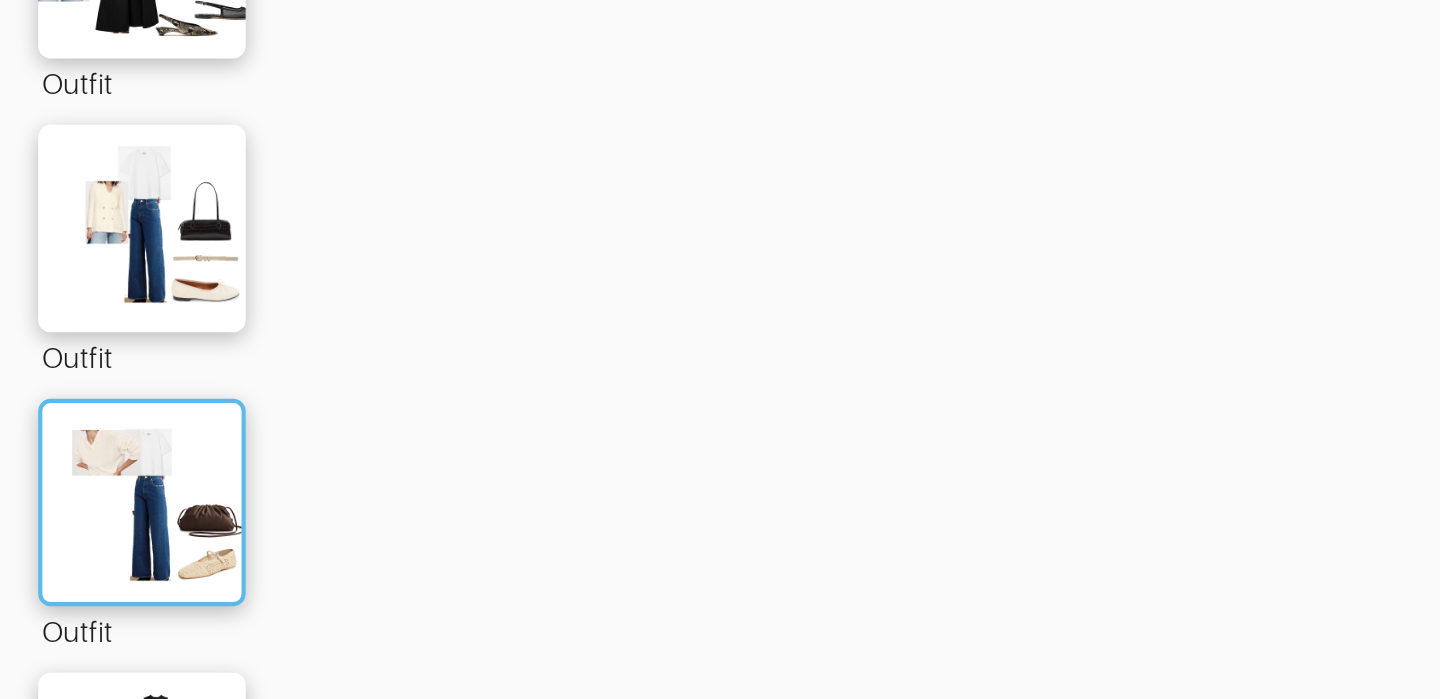 click at bounding box center (306, 604) 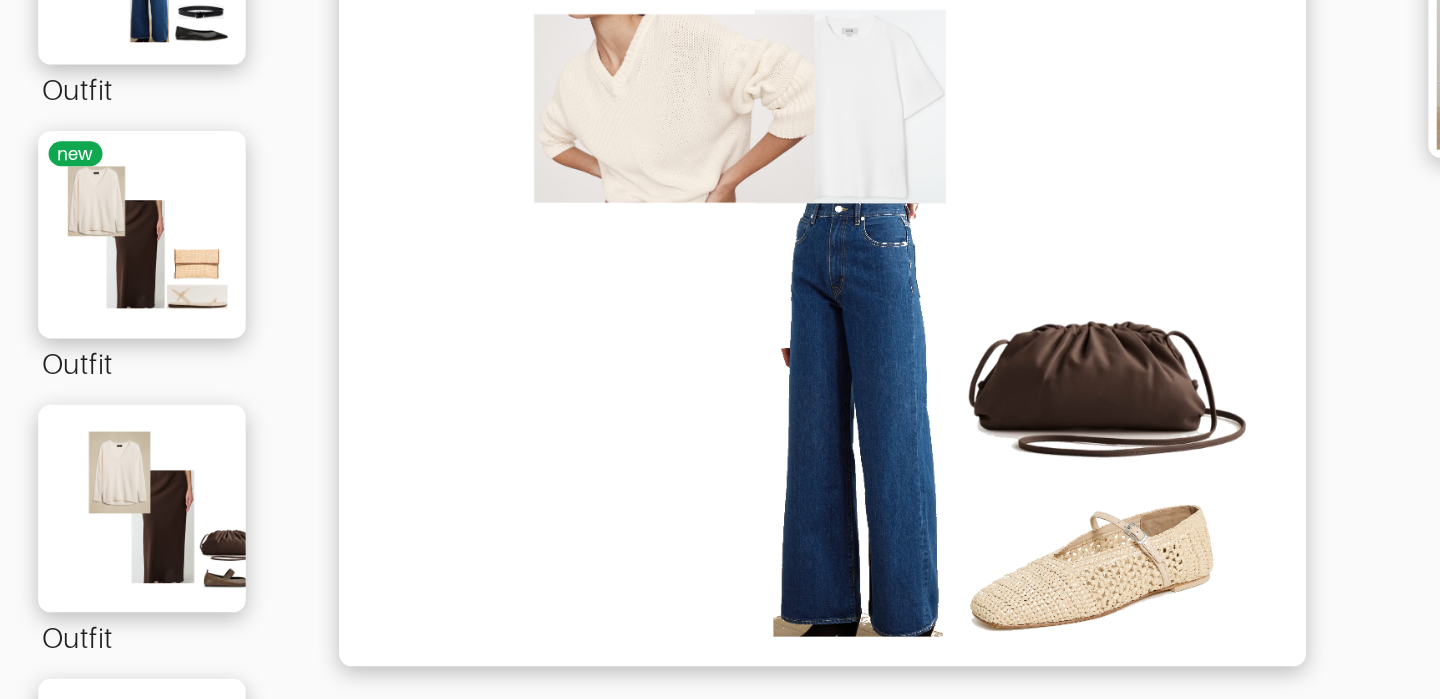 scroll, scrollTop: 0, scrollLeft: 0, axis: both 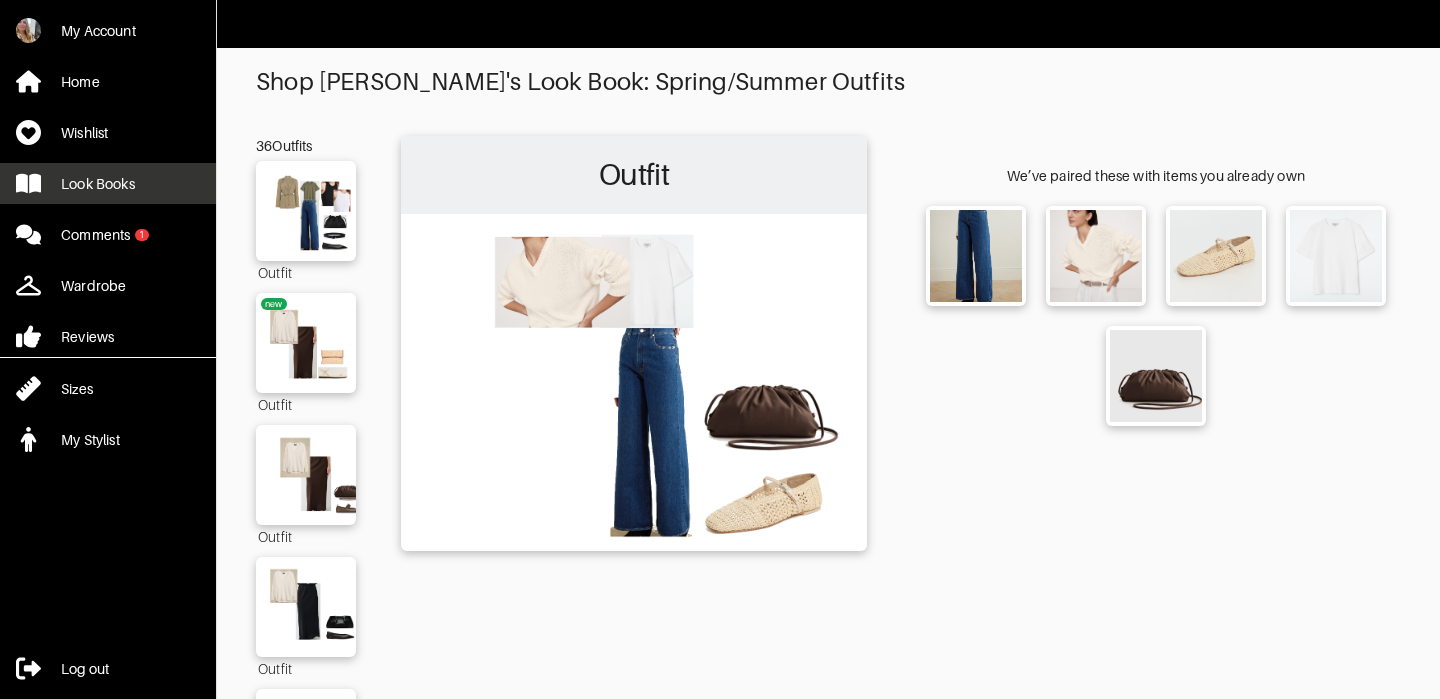 click on "Look Books" at bounding box center (108, 183) 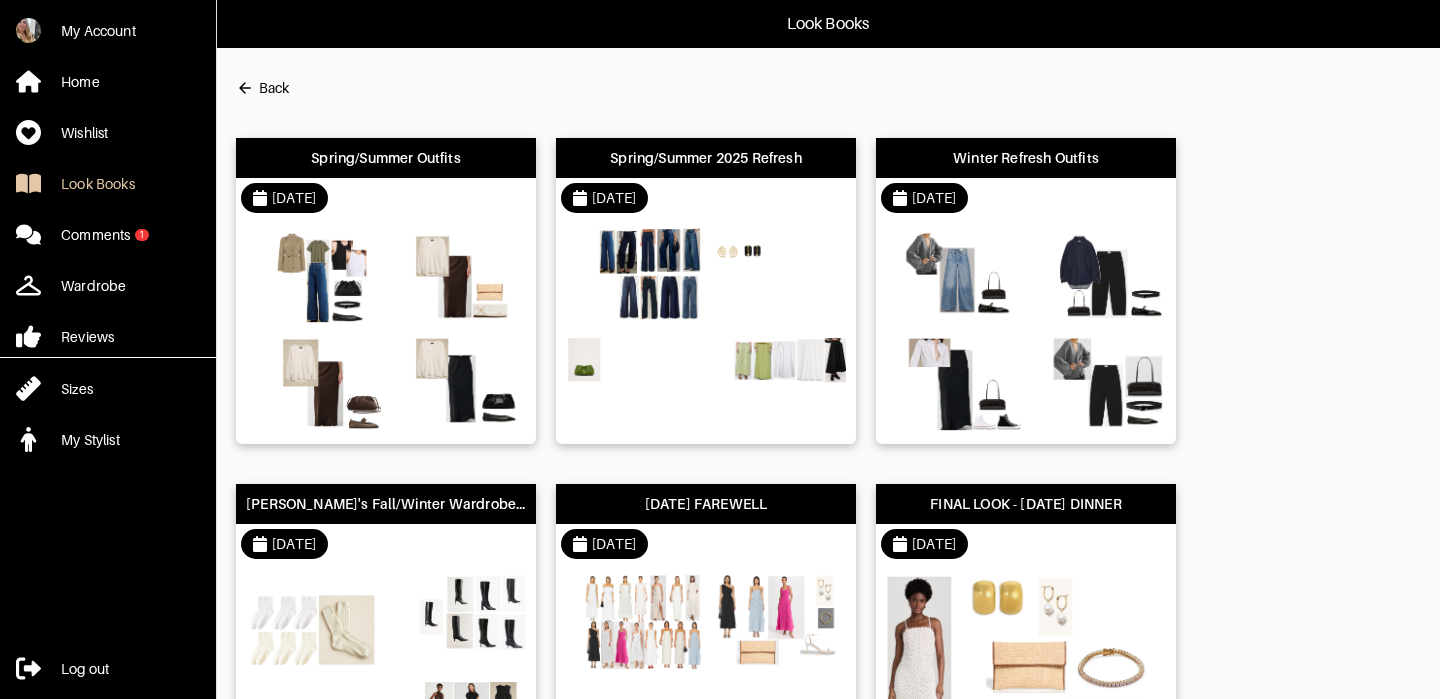 click on "[DATE]" at bounding box center [1026, 198] 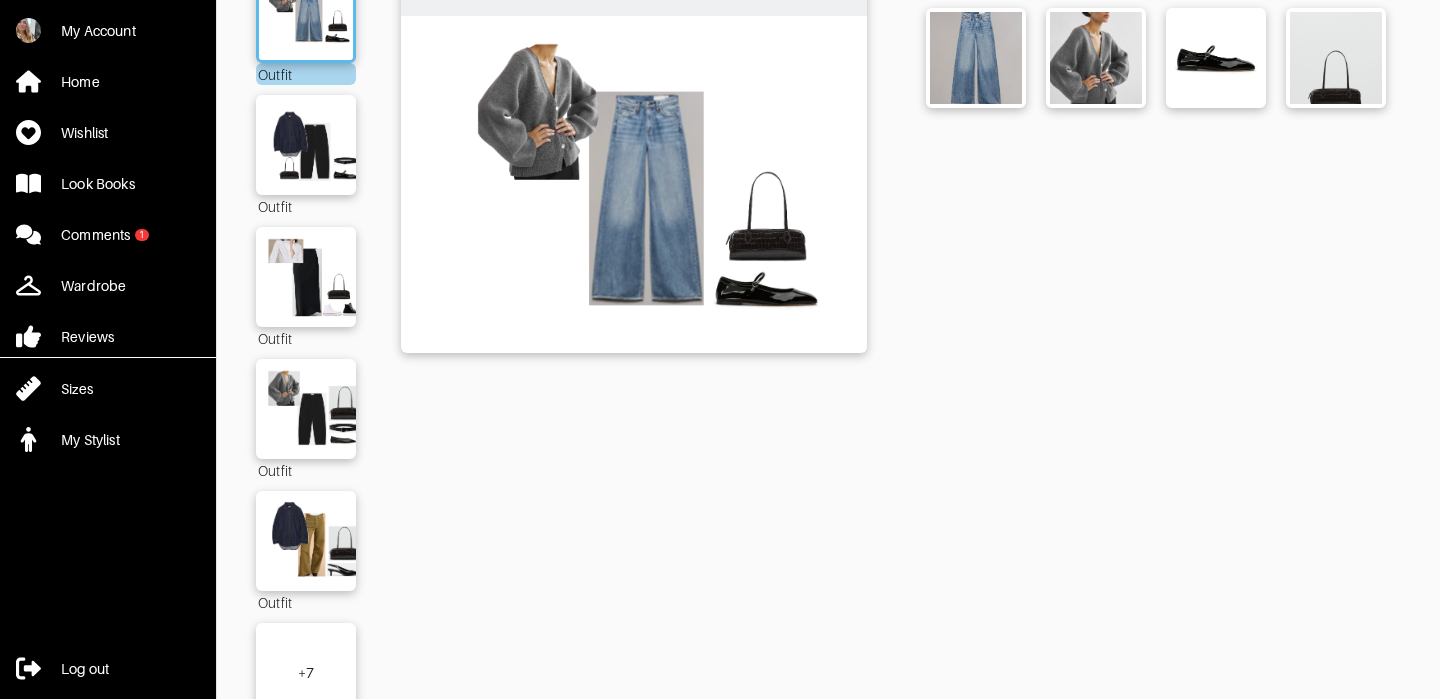 scroll, scrollTop: 261, scrollLeft: 0, axis: vertical 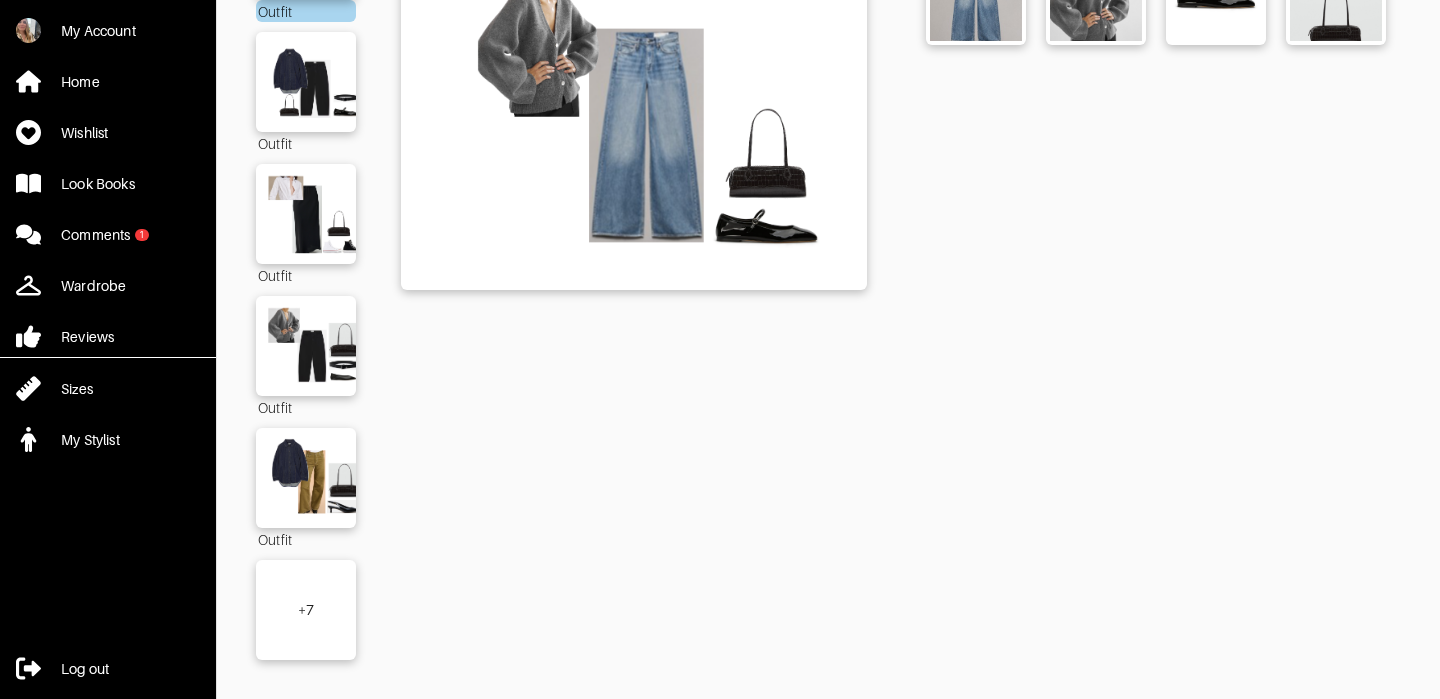 click on "+  7" at bounding box center (306, 610) 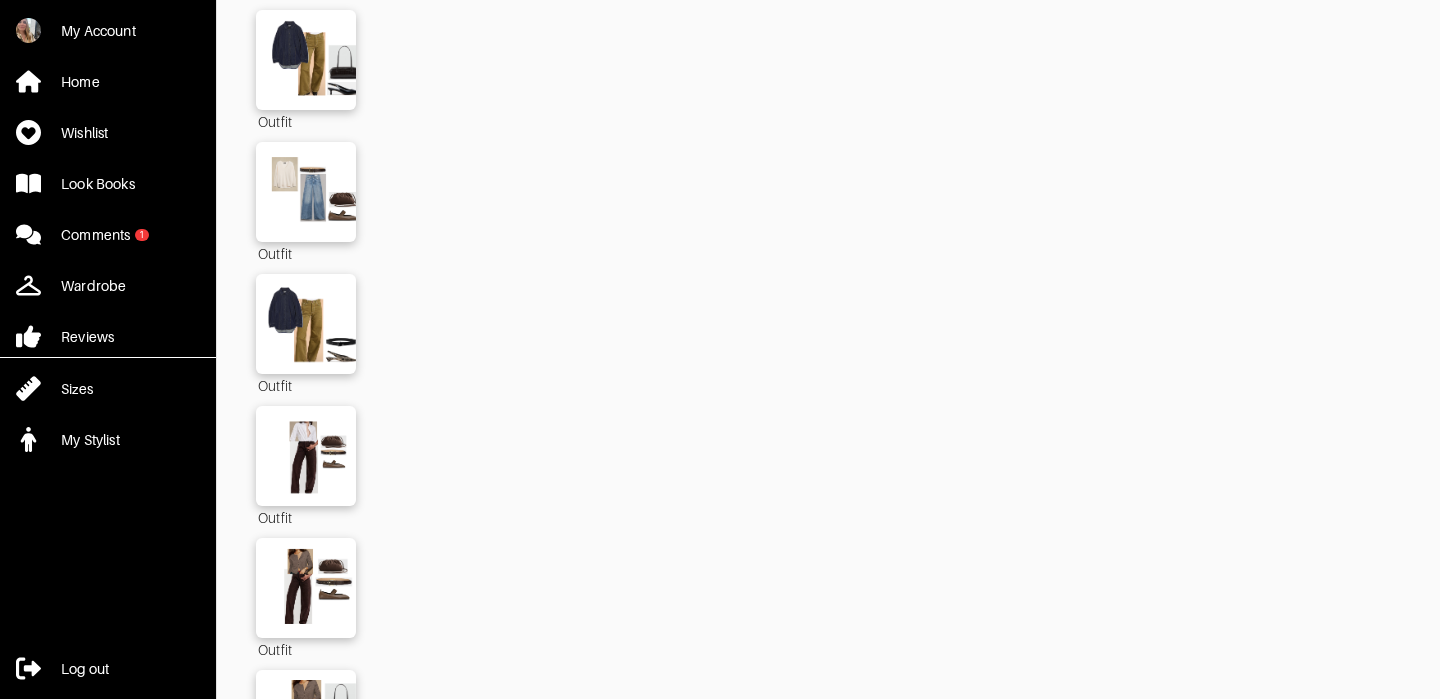 scroll, scrollTop: 818, scrollLeft: 0, axis: vertical 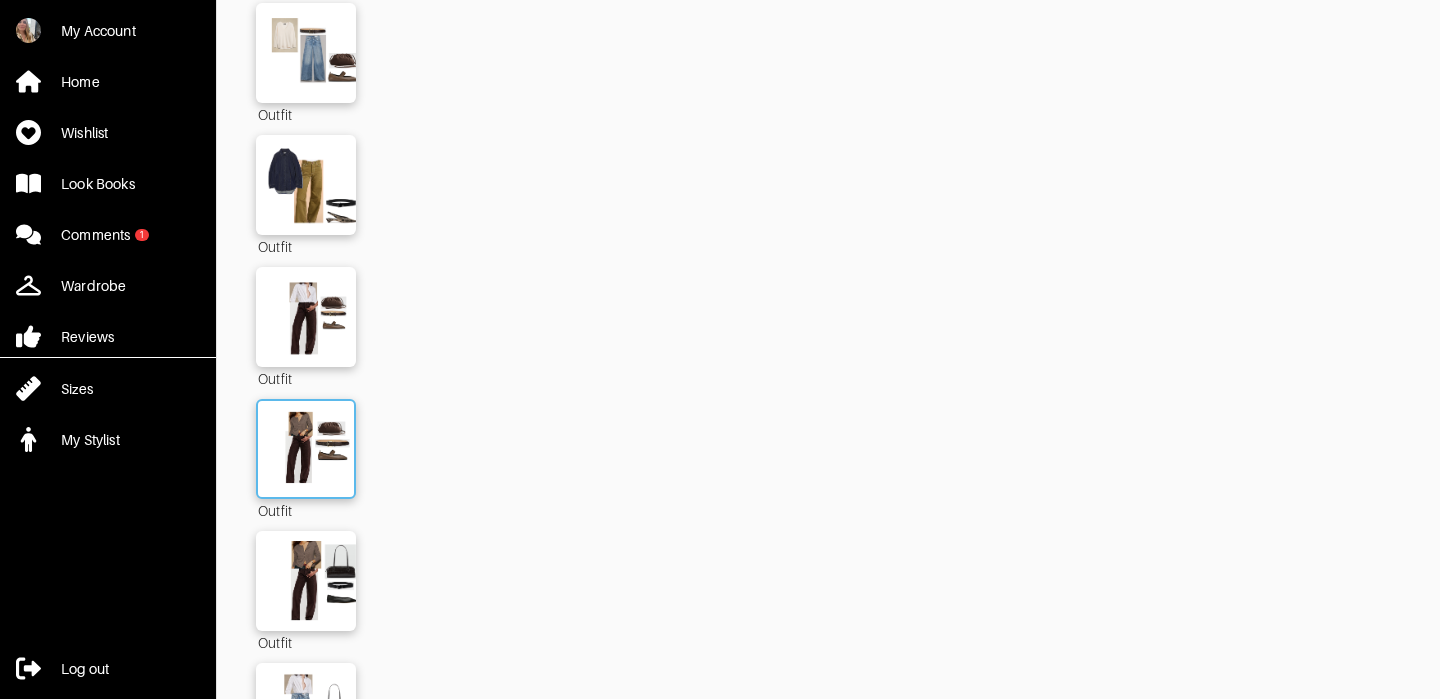 click at bounding box center [306, 449] 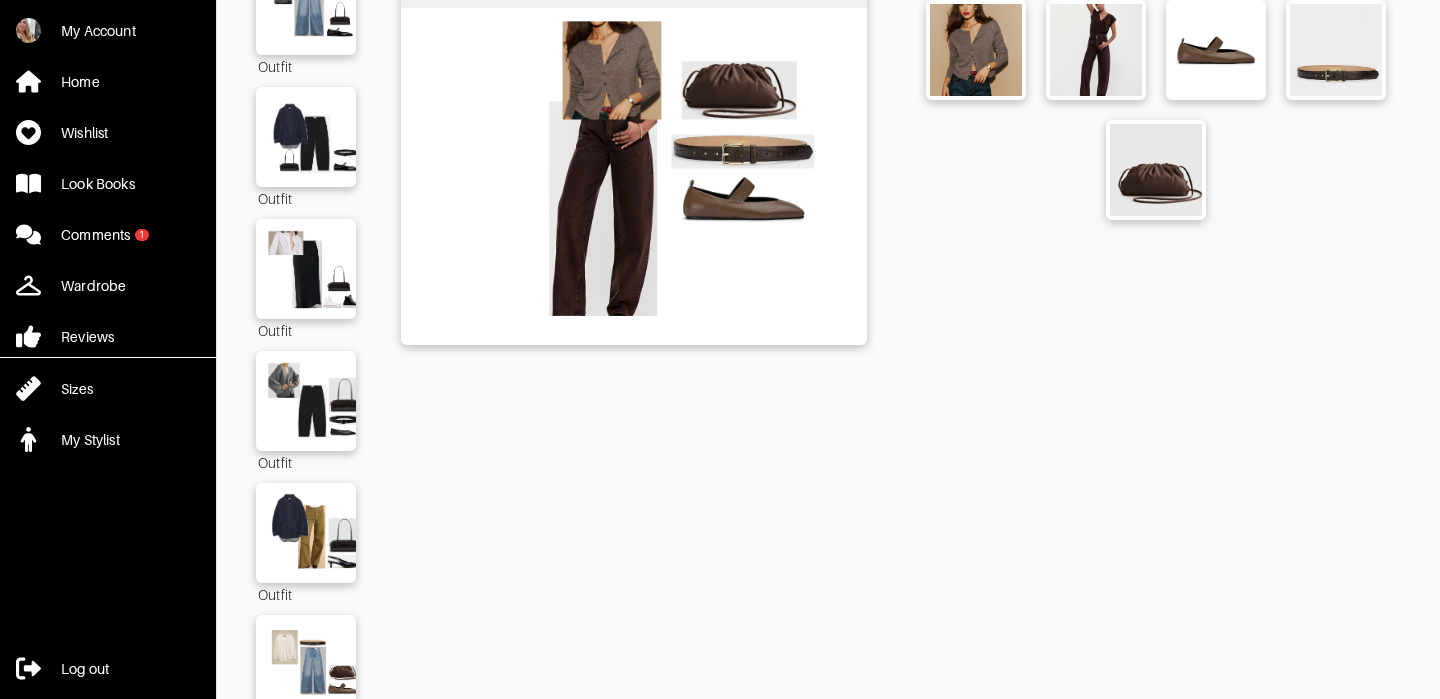 scroll, scrollTop: 131, scrollLeft: 0, axis: vertical 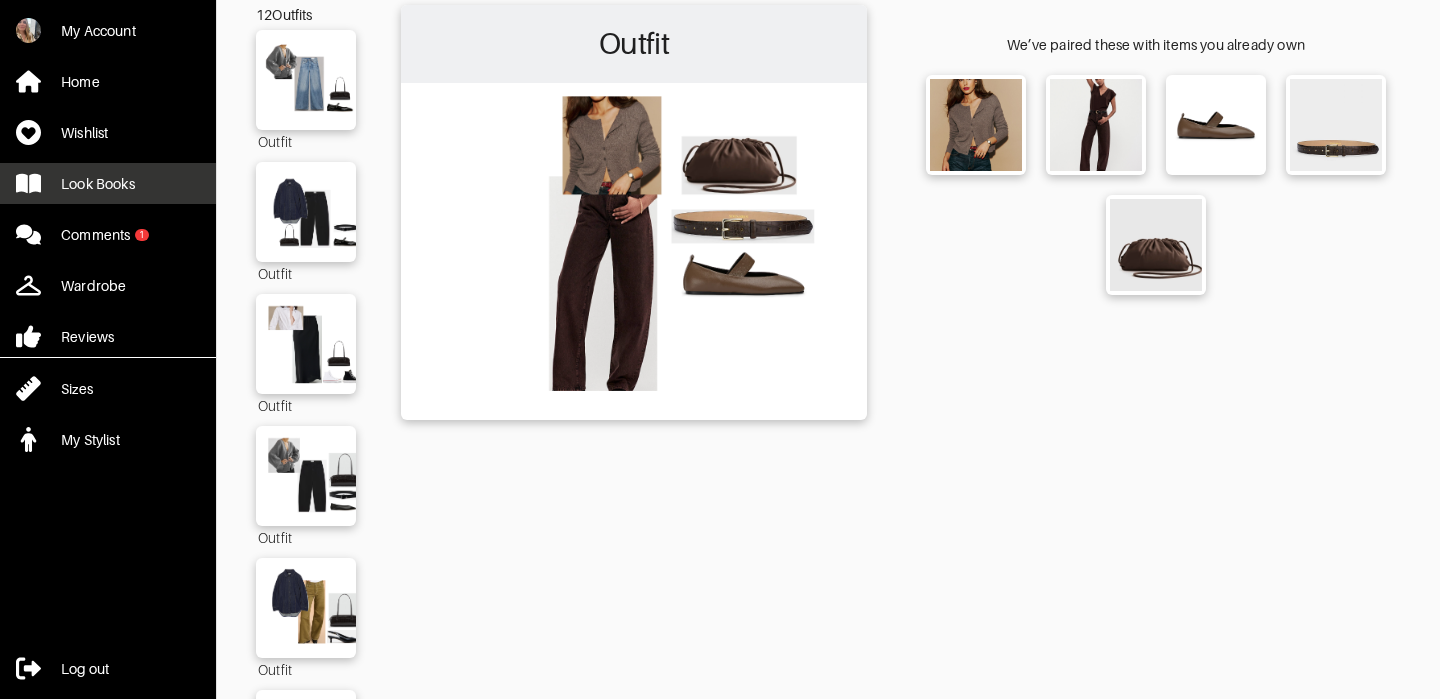 click on "Look Books" at bounding box center (108, 183) 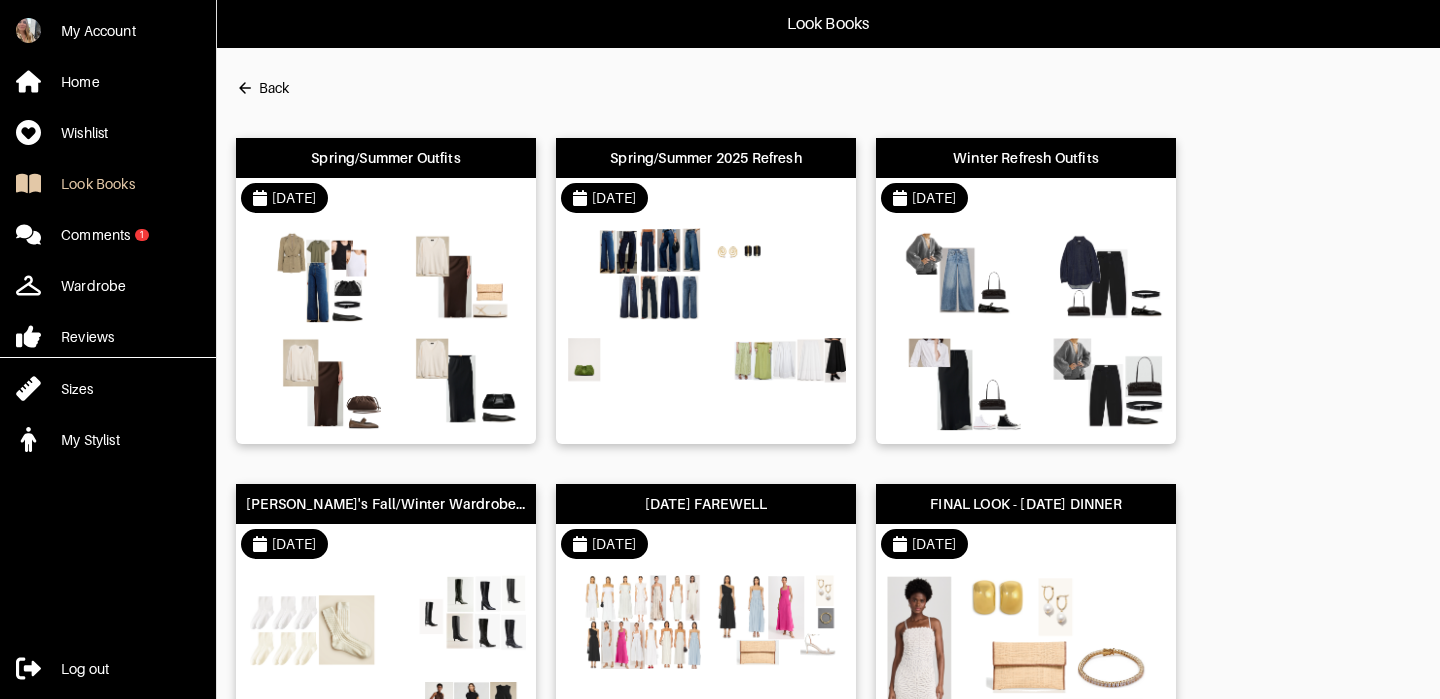 click on "[DATE]" at bounding box center (386, 198) 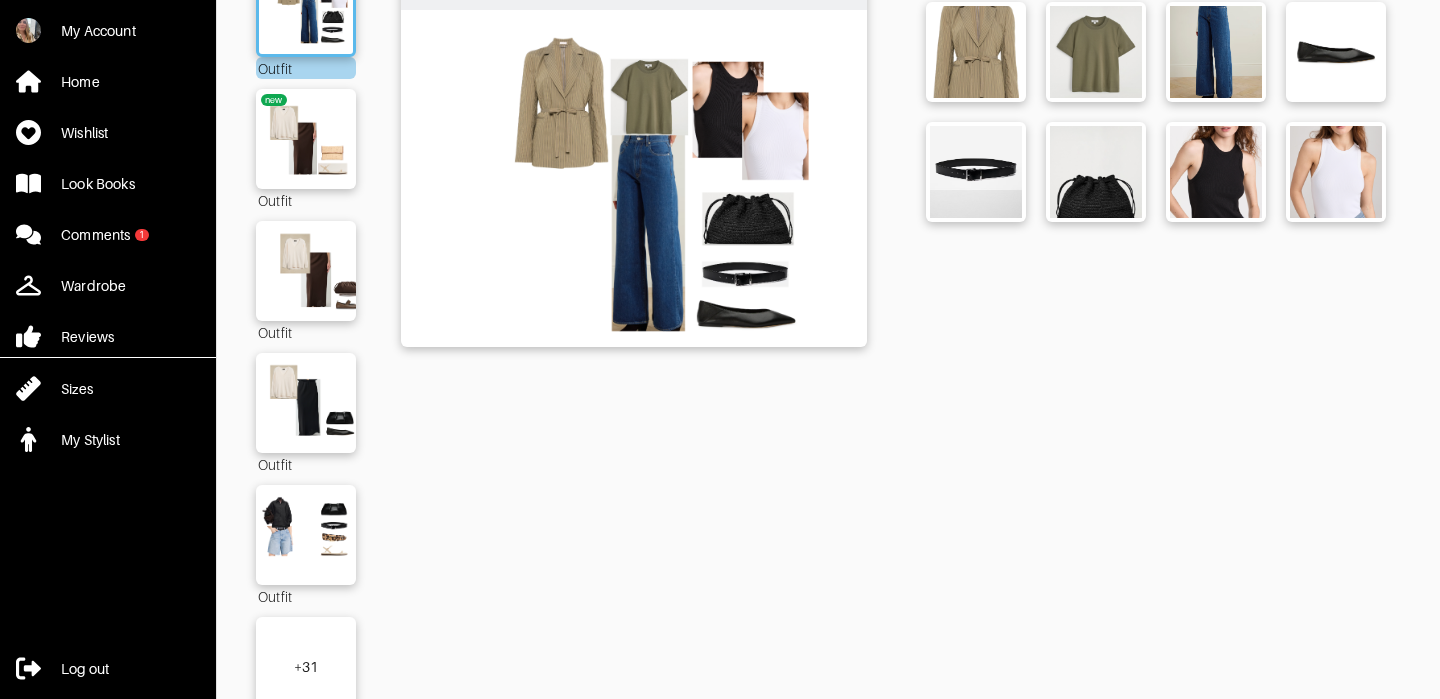 scroll, scrollTop: 261, scrollLeft: 0, axis: vertical 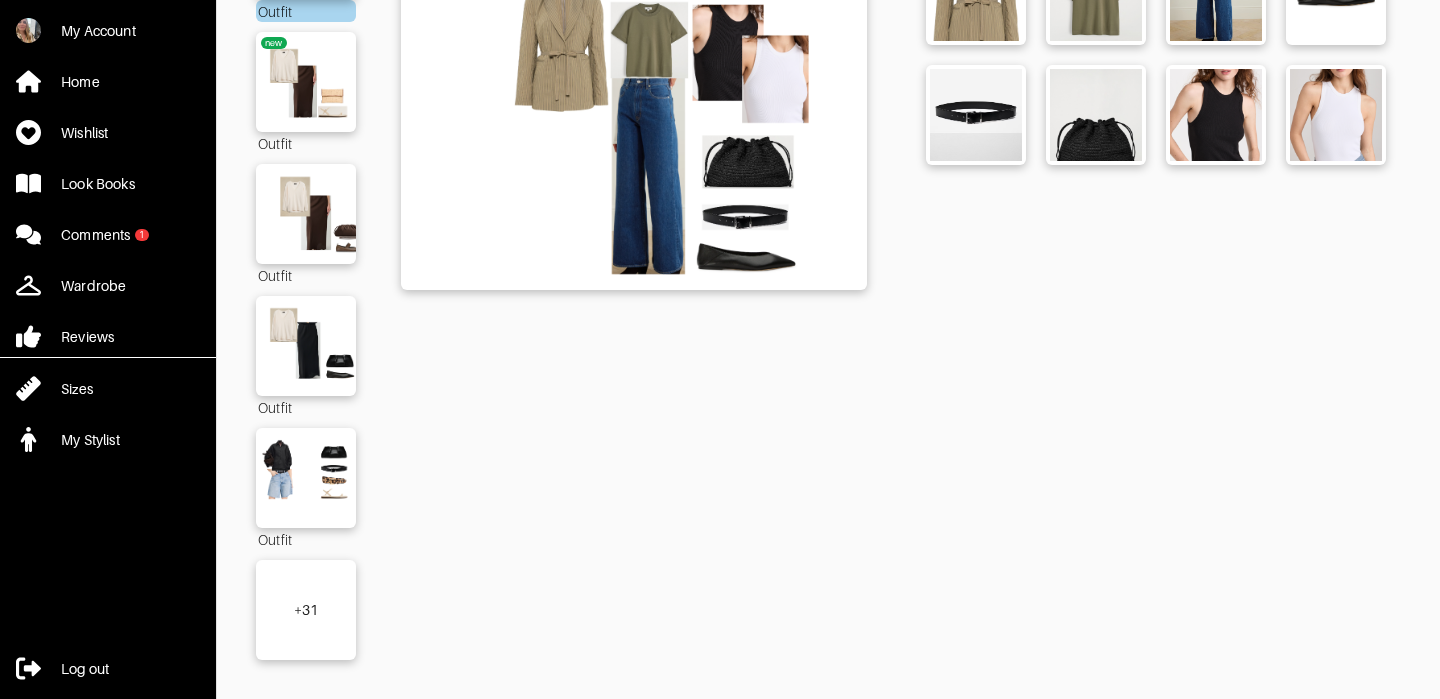 click on "+  31" at bounding box center (306, 610) 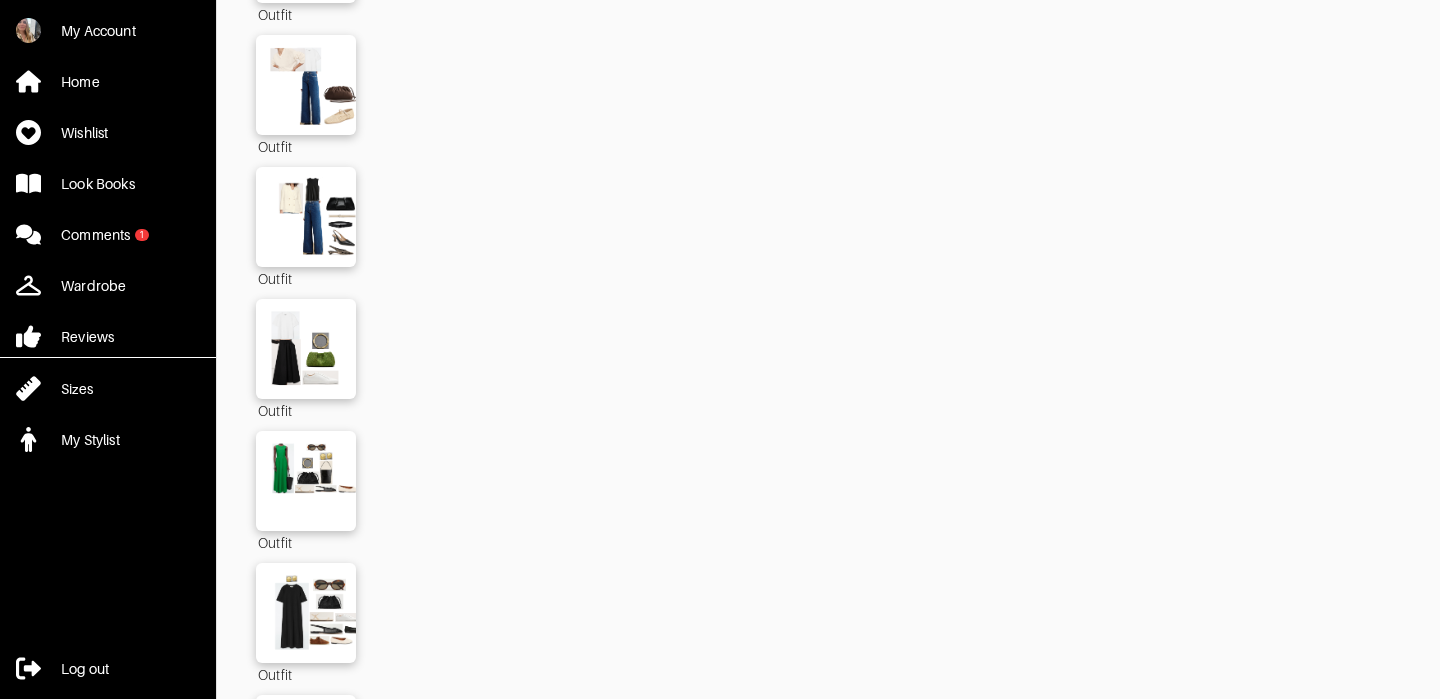 scroll, scrollTop: 1860, scrollLeft: 0, axis: vertical 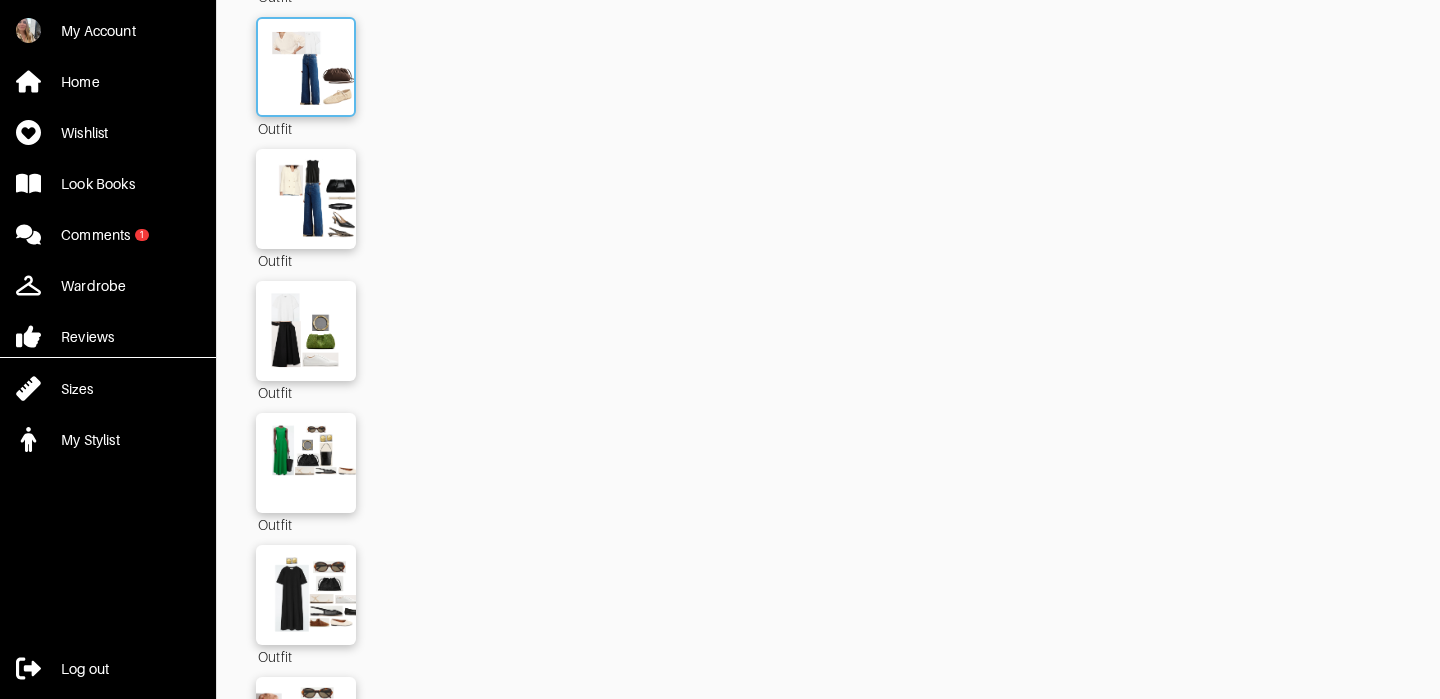 click at bounding box center [306, 67] 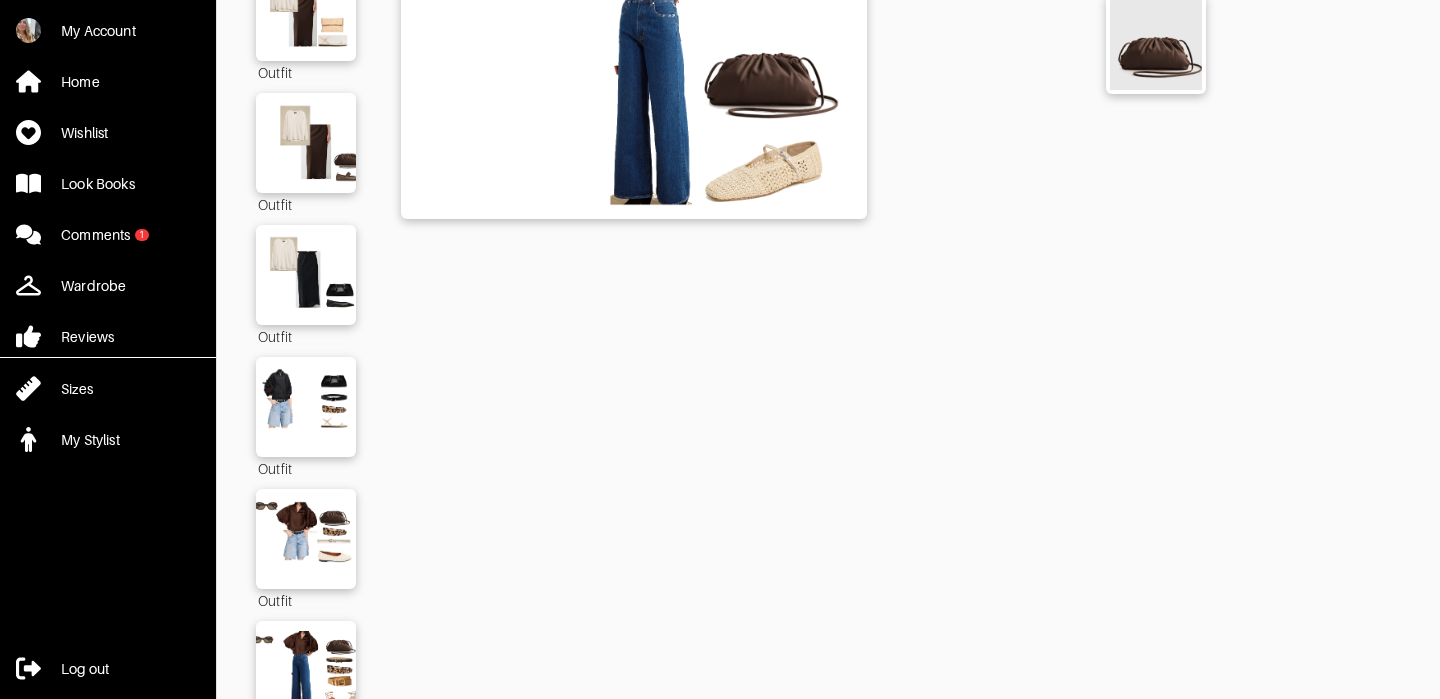 scroll, scrollTop: 0, scrollLeft: 0, axis: both 